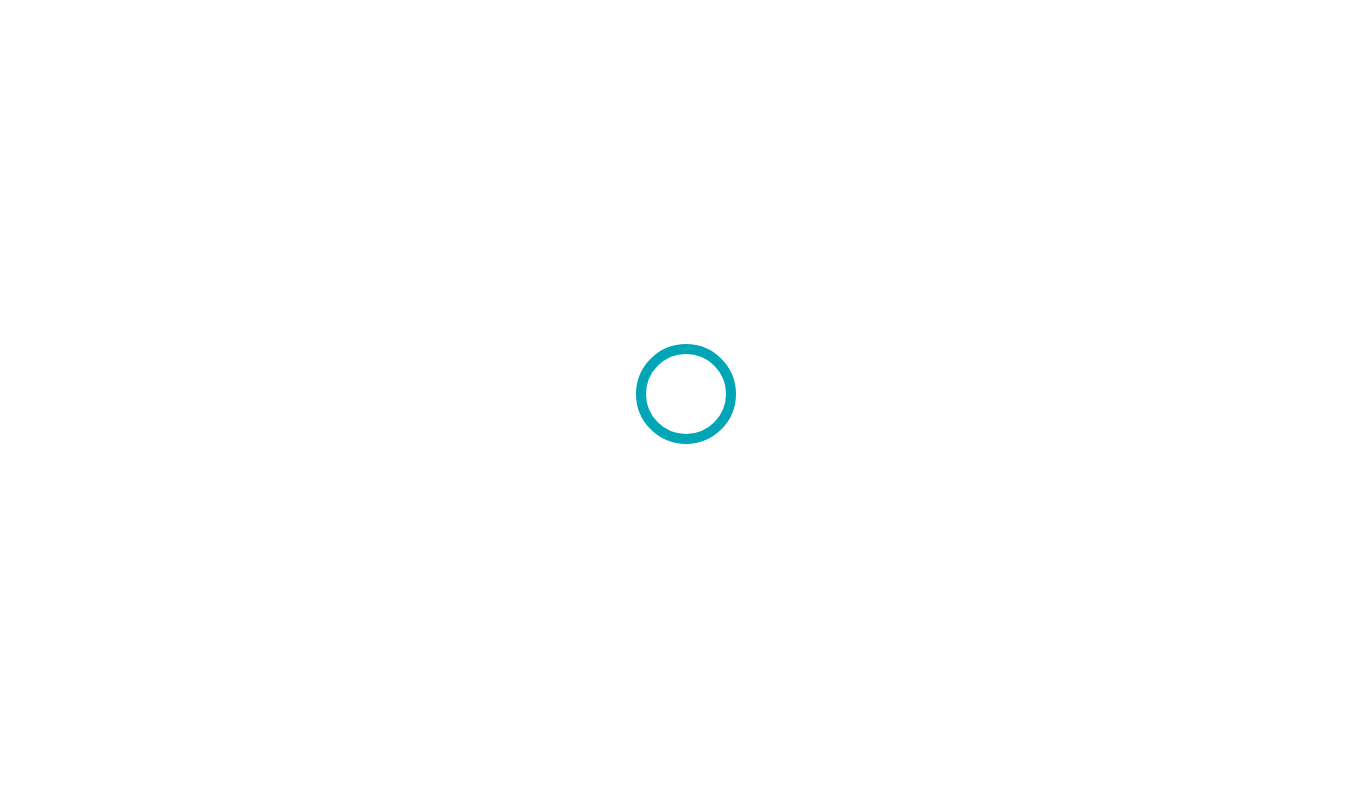 scroll, scrollTop: 0, scrollLeft: 0, axis: both 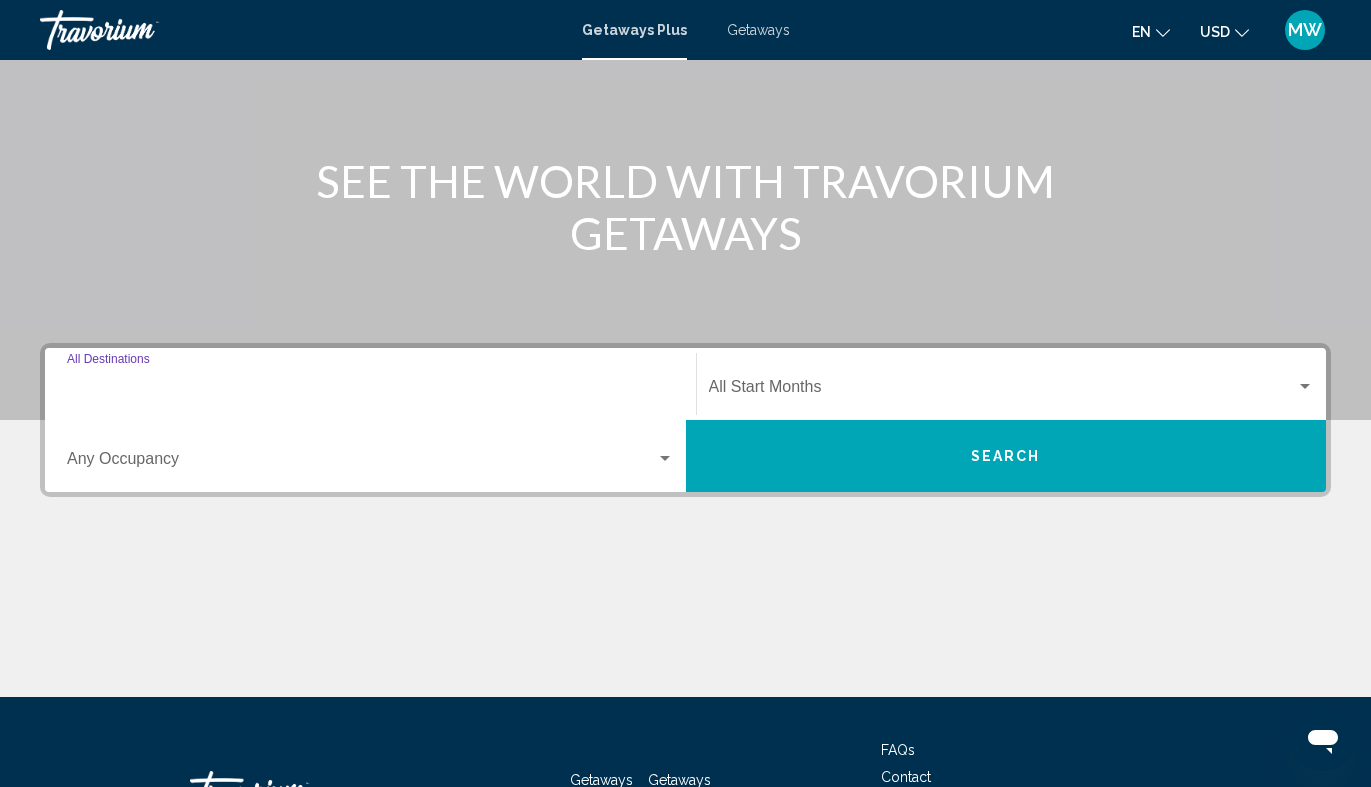 click on "Destination All Destinations" at bounding box center (370, 391) 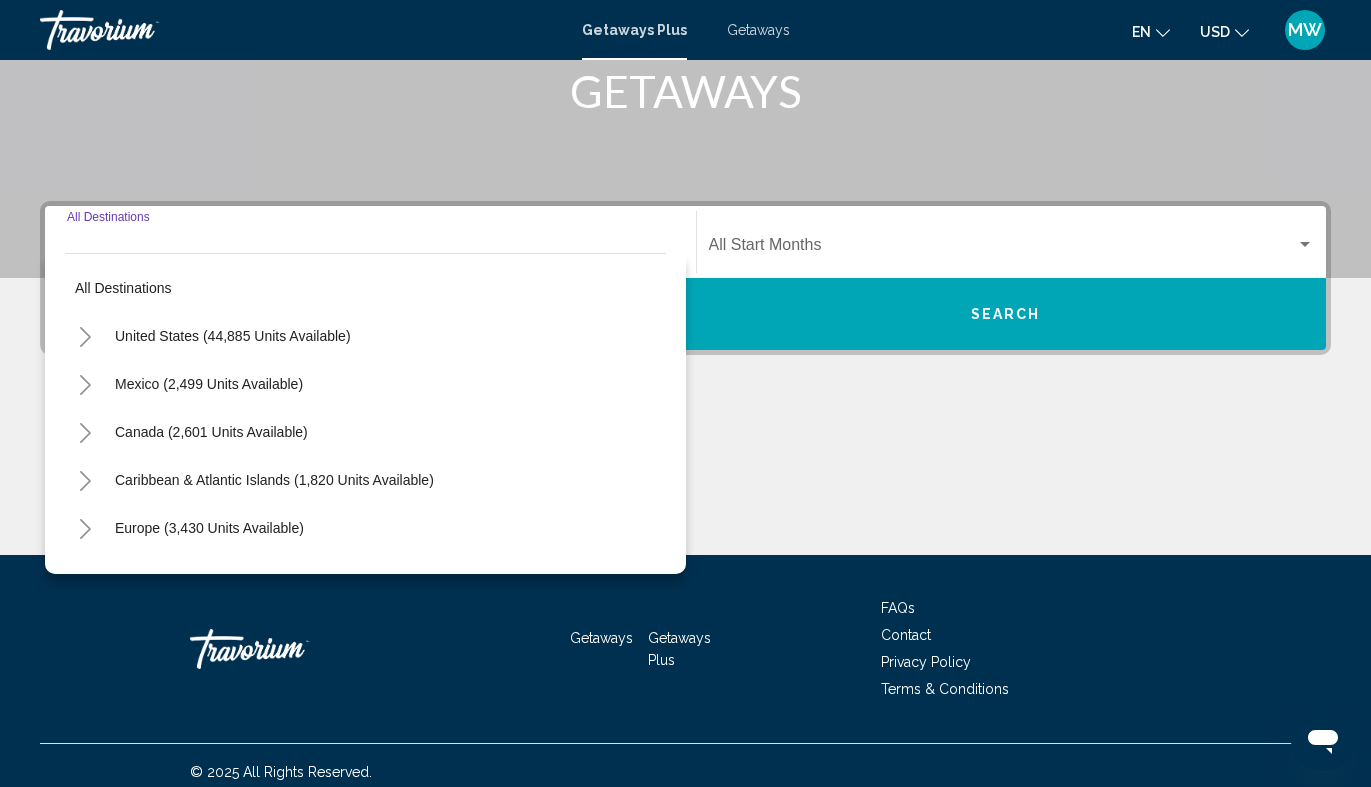 scroll, scrollTop: 335, scrollLeft: 0, axis: vertical 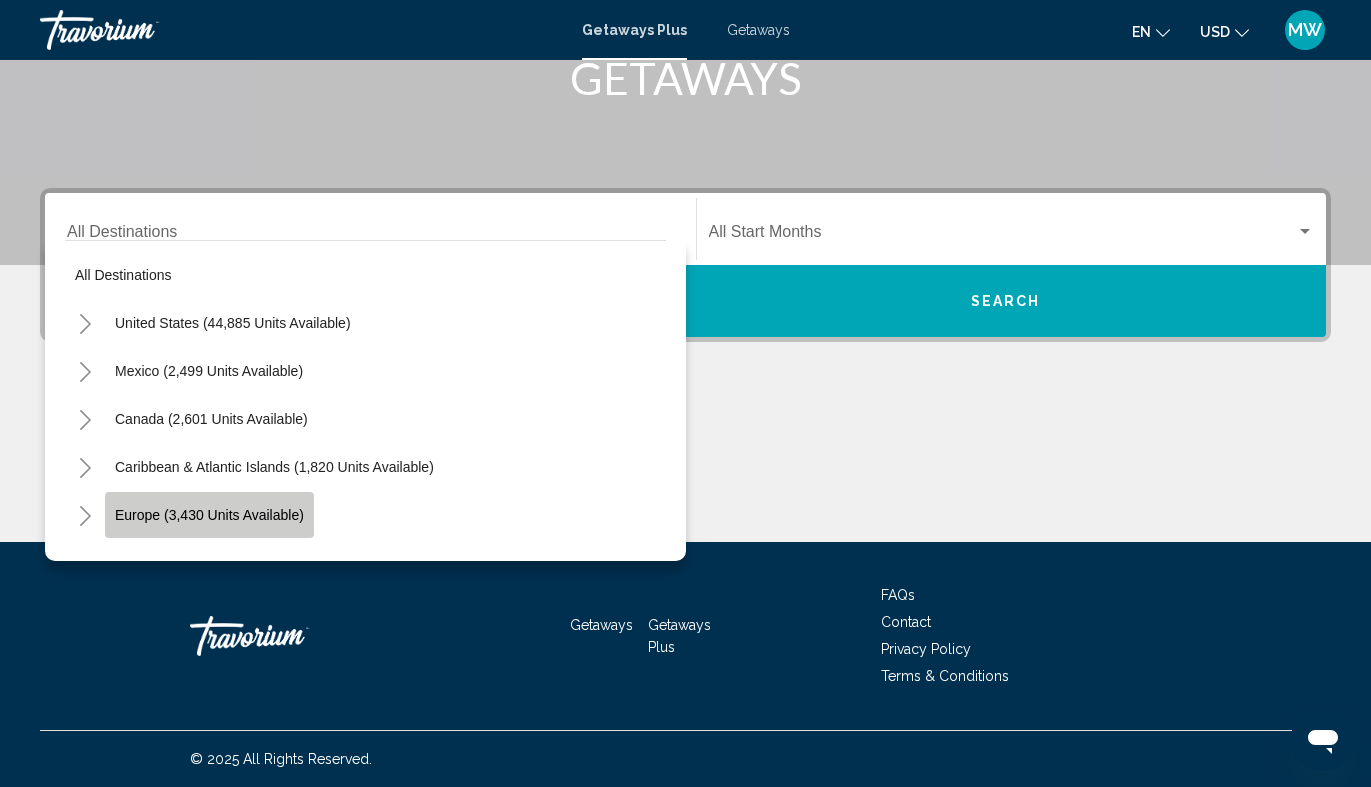 click on "Europe (3,430 units available)" 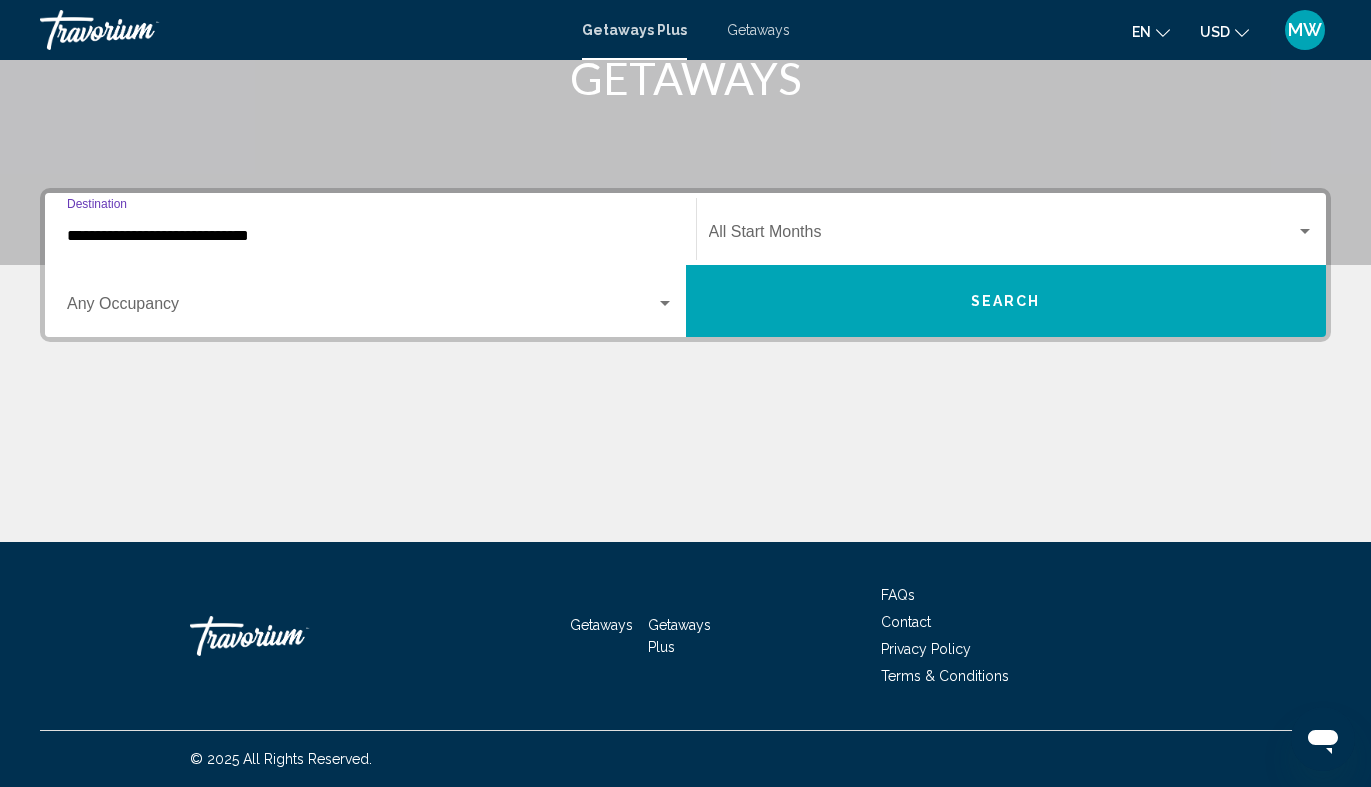 click at bounding box center (665, 303) 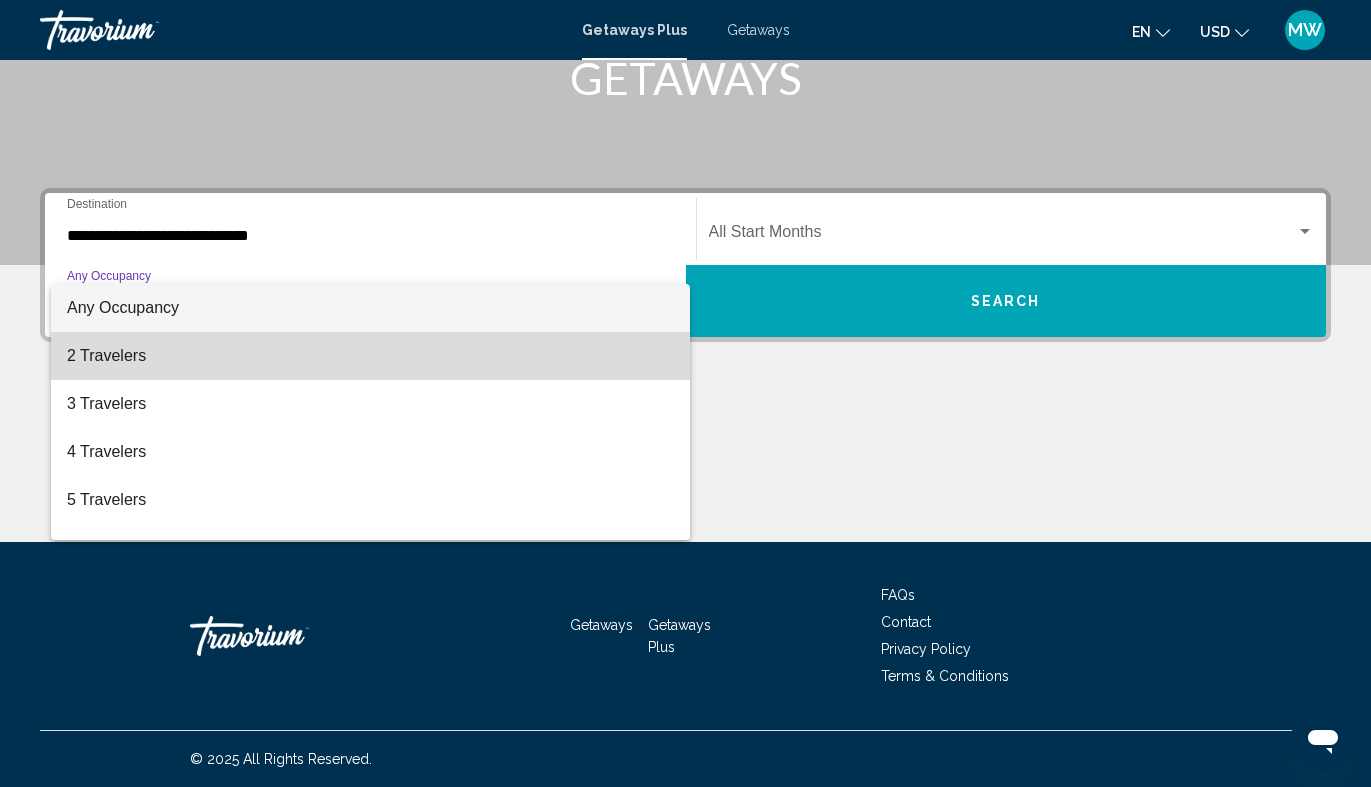 click on "2 Travelers" at bounding box center [370, 356] 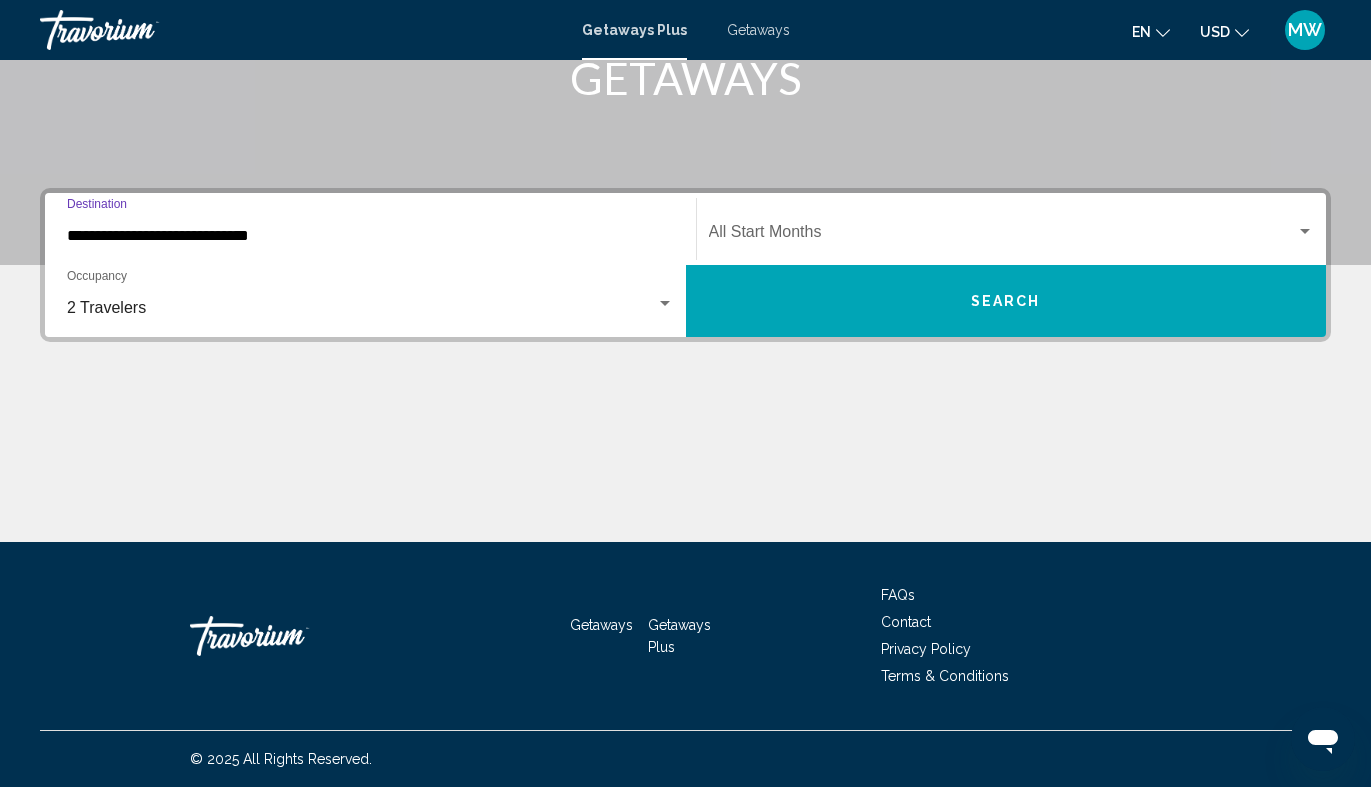 click on "**********" at bounding box center [370, 236] 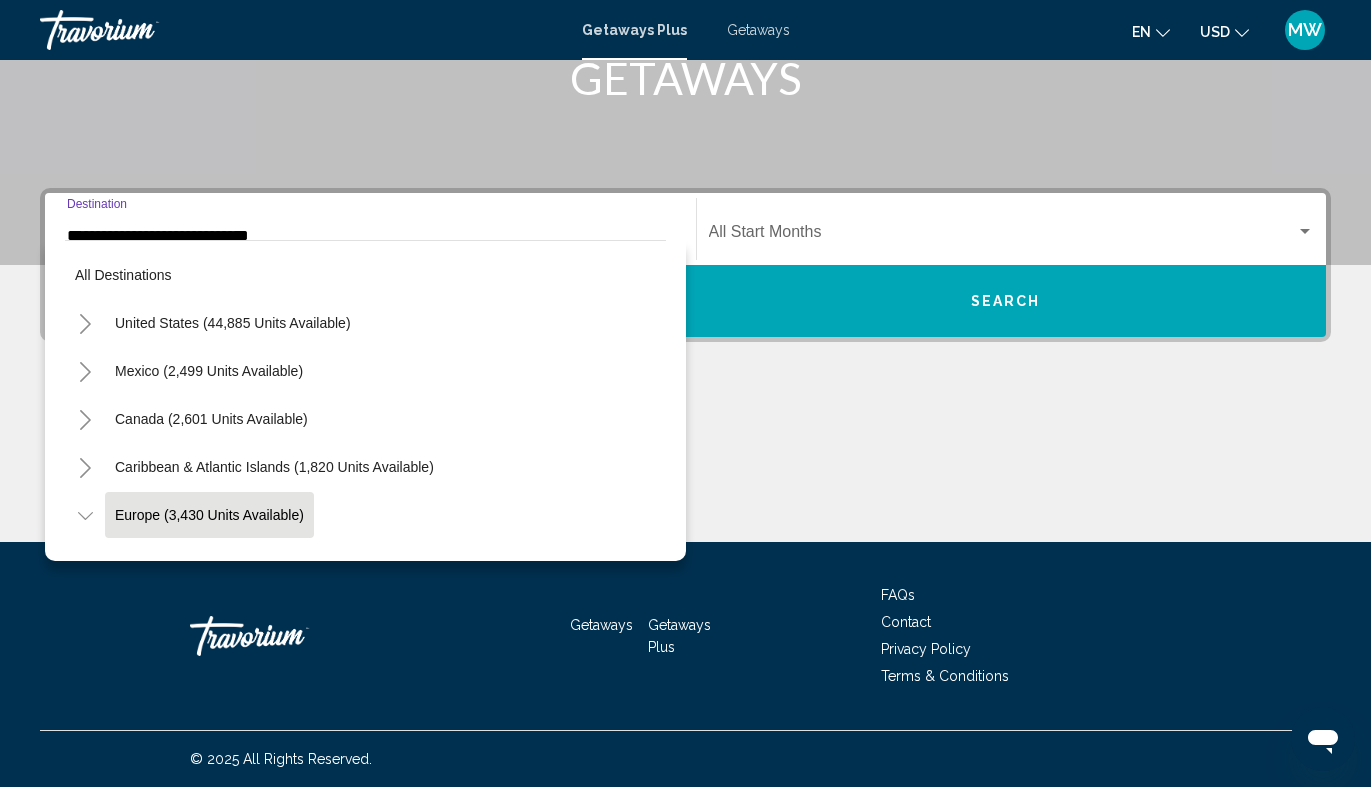 scroll, scrollTop: 119, scrollLeft: 0, axis: vertical 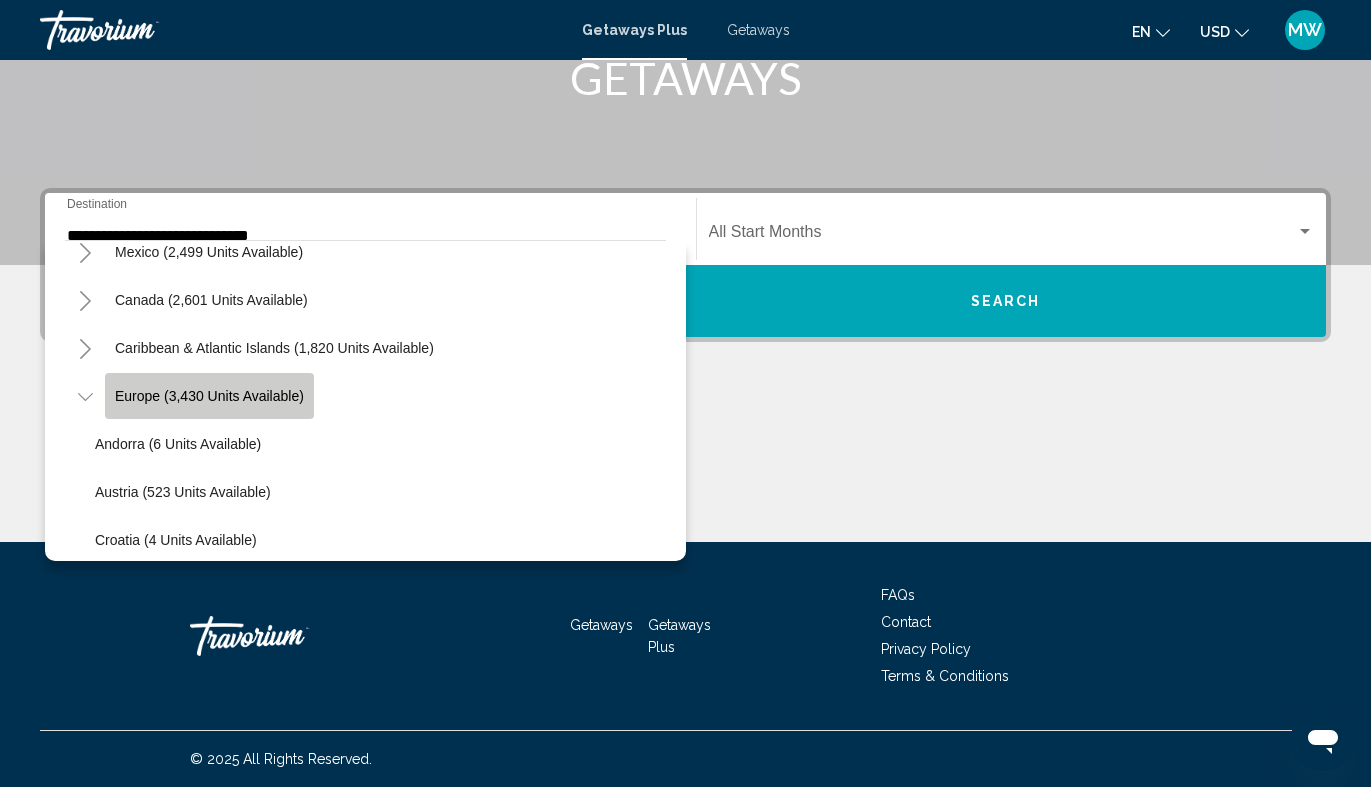 click on "Europe (3,430 units available)" 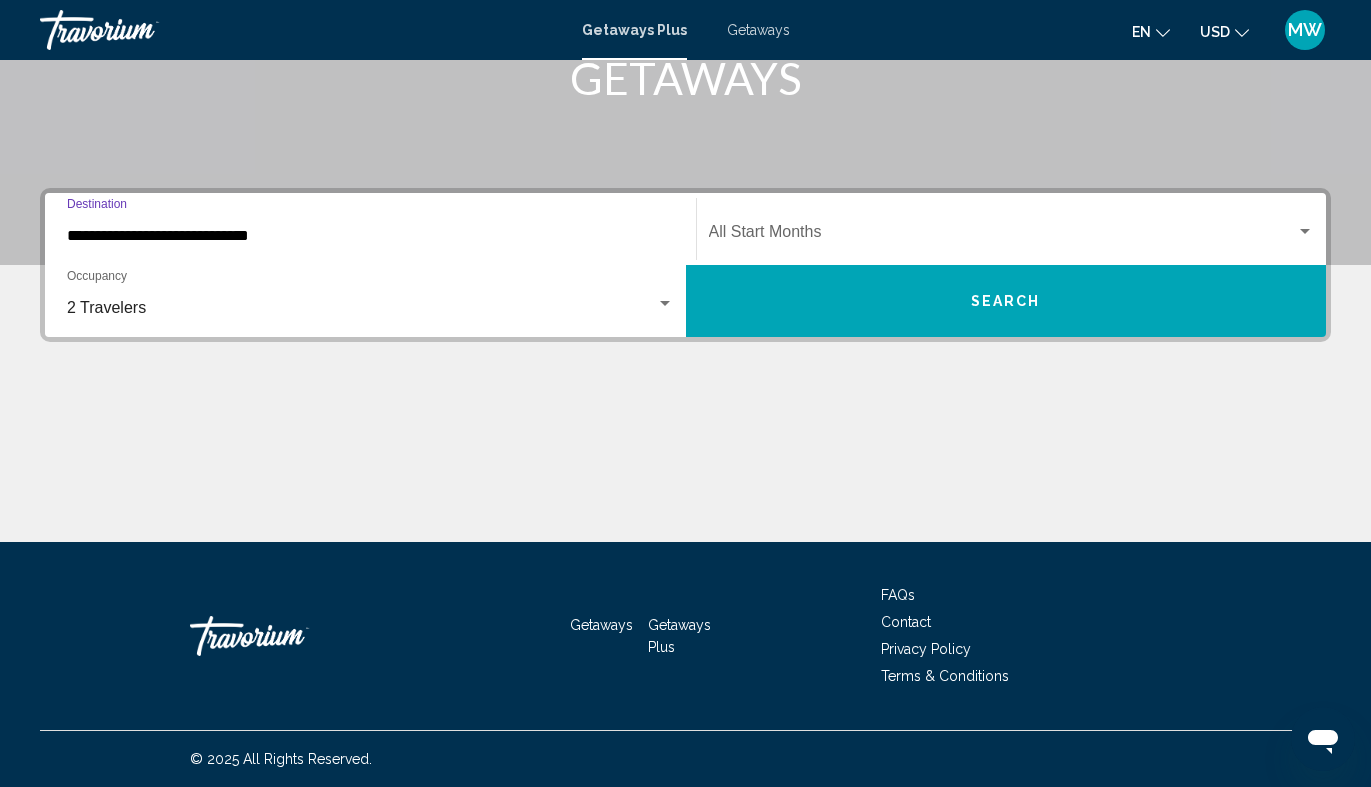 click on "**********" at bounding box center (370, 236) 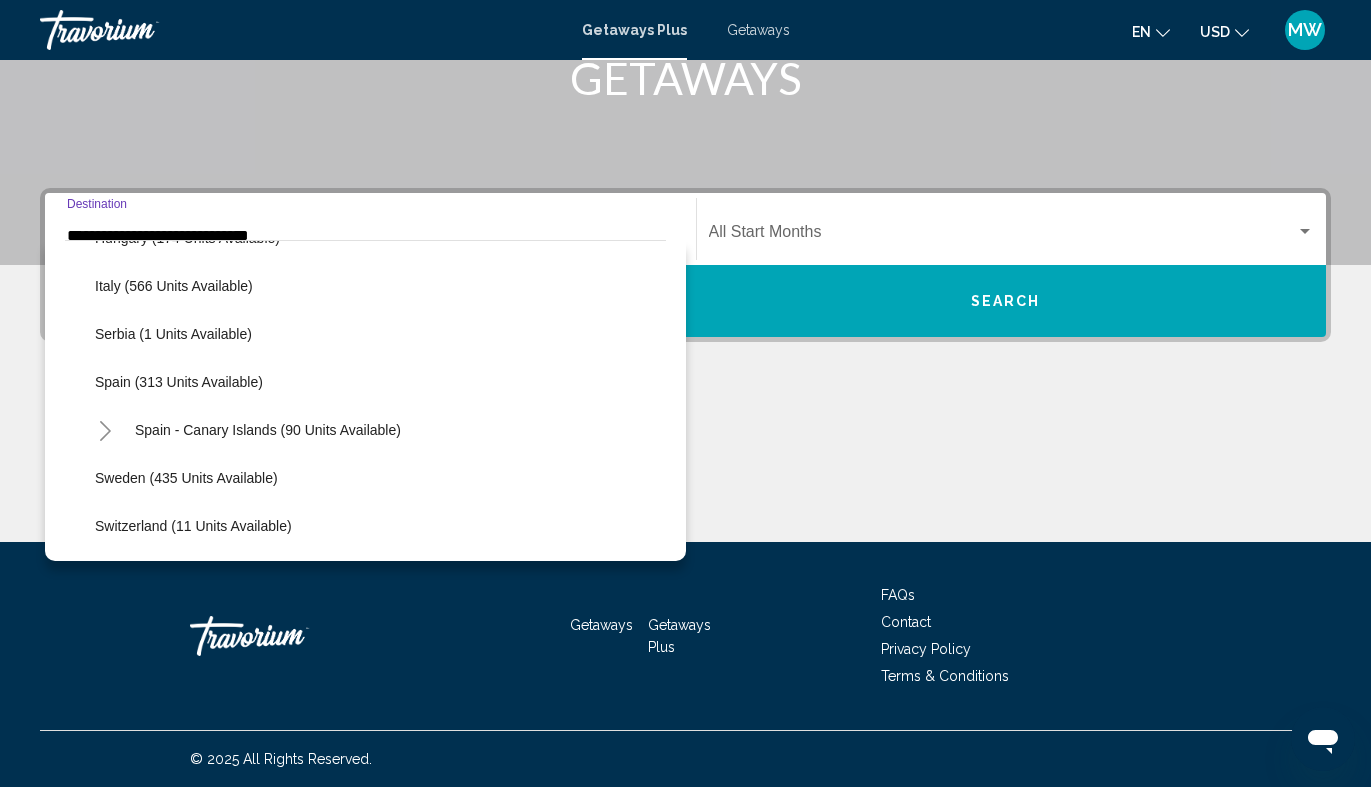 scroll, scrollTop: 806, scrollLeft: 0, axis: vertical 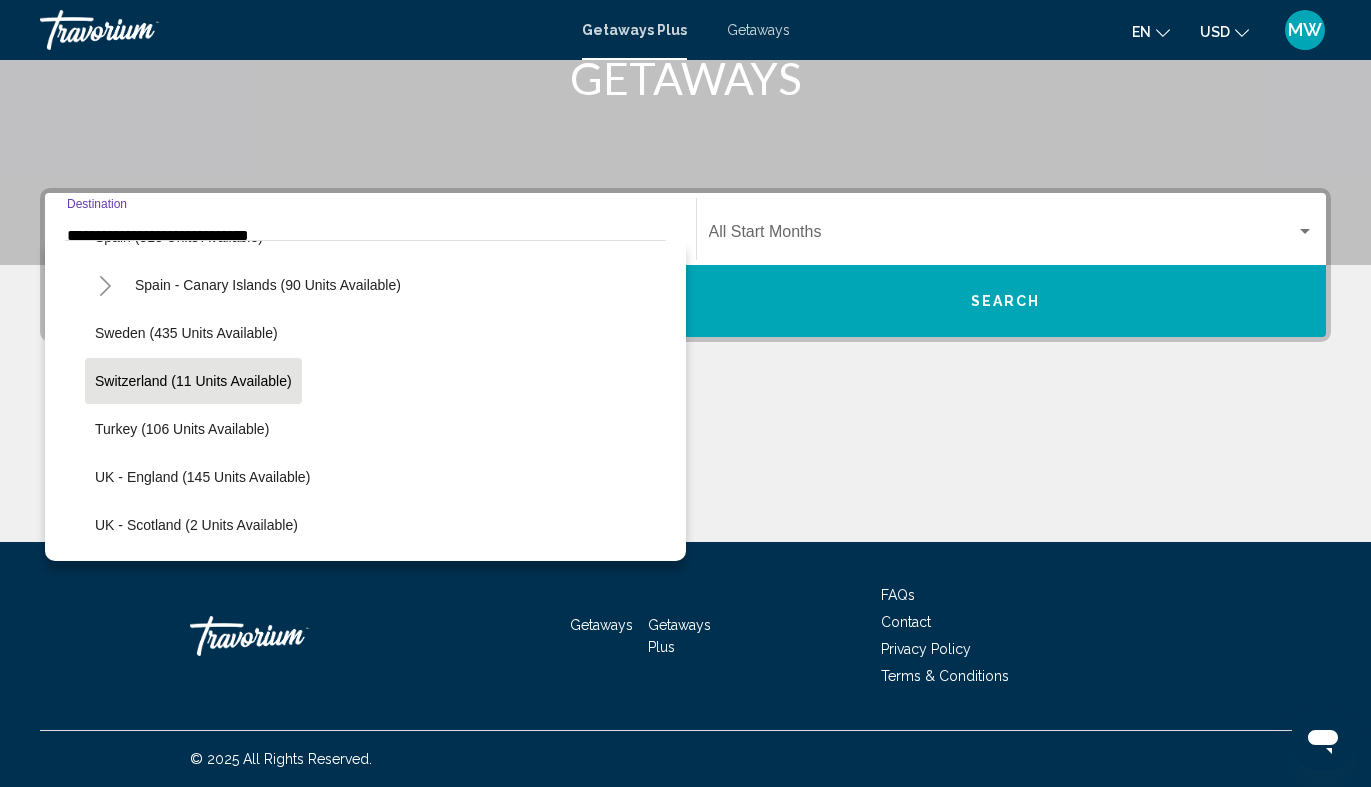 click on "Switzerland (11 units available)" 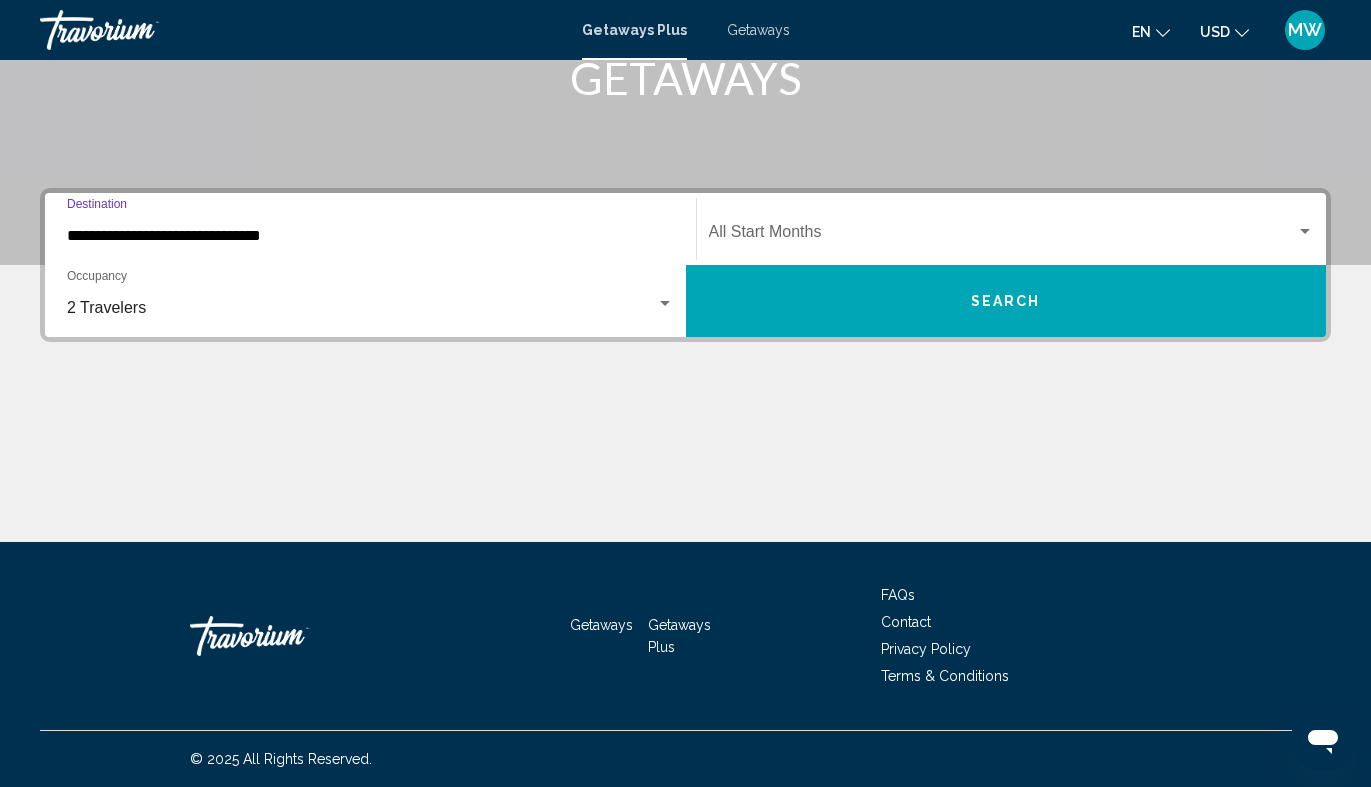click on "Search" at bounding box center [1006, 301] 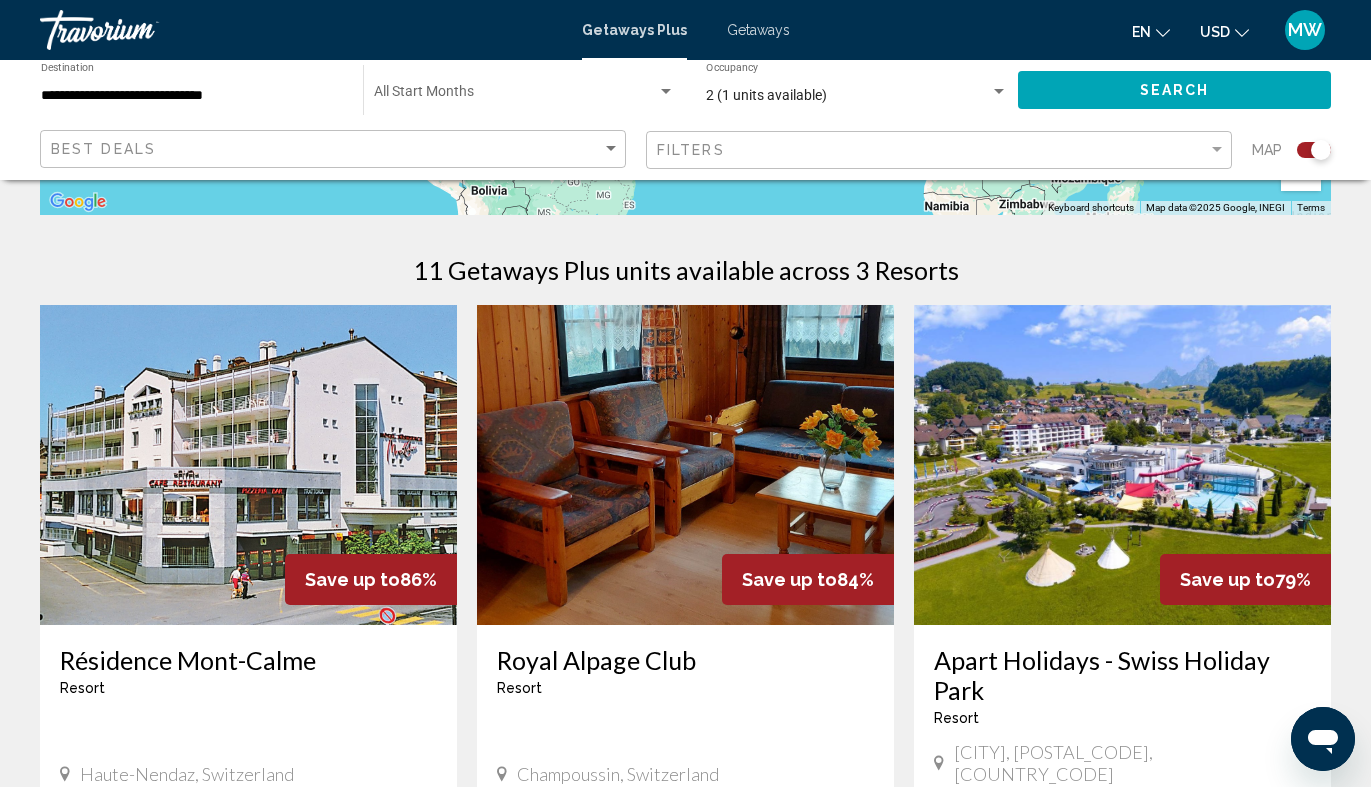 scroll, scrollTop: 584, scrollLeft: 0, axis: vertical 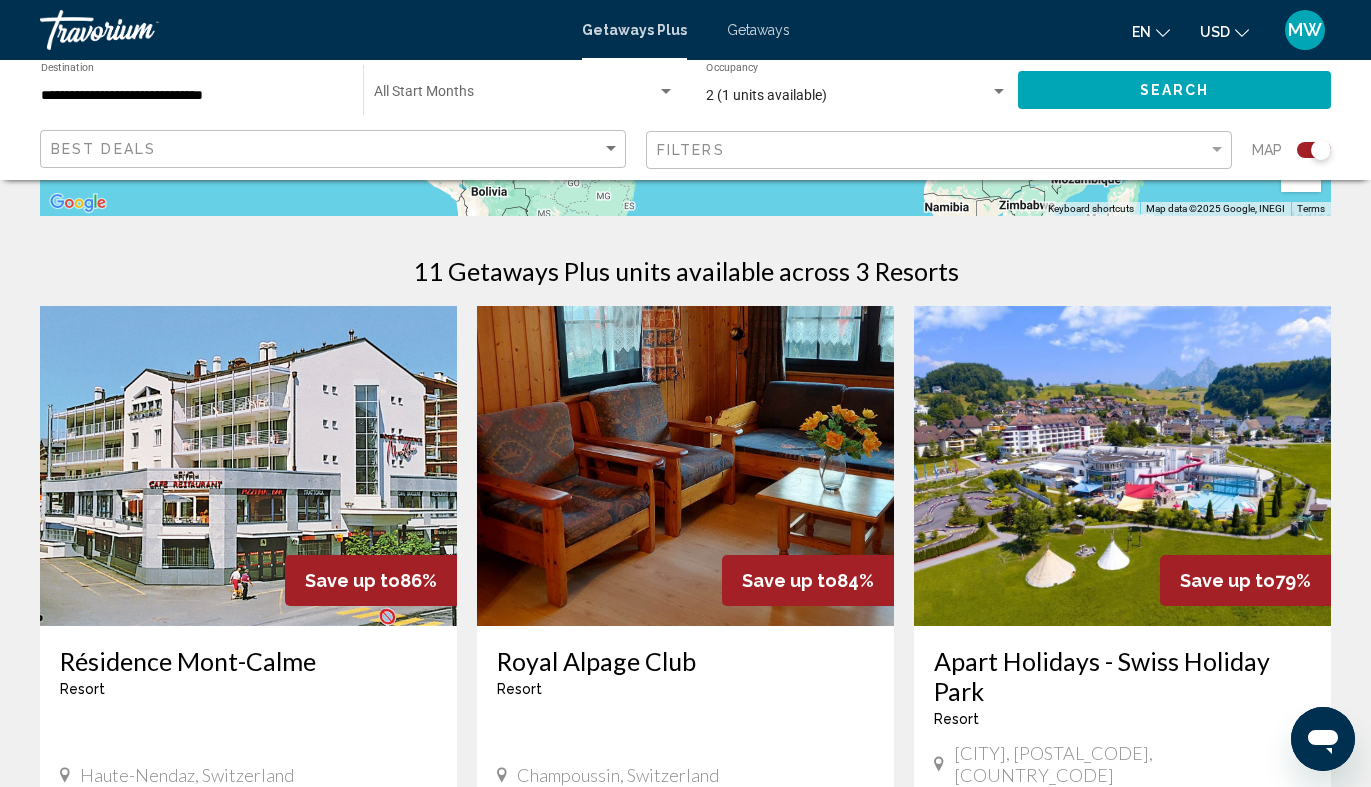click at bounding box center (685, 466) 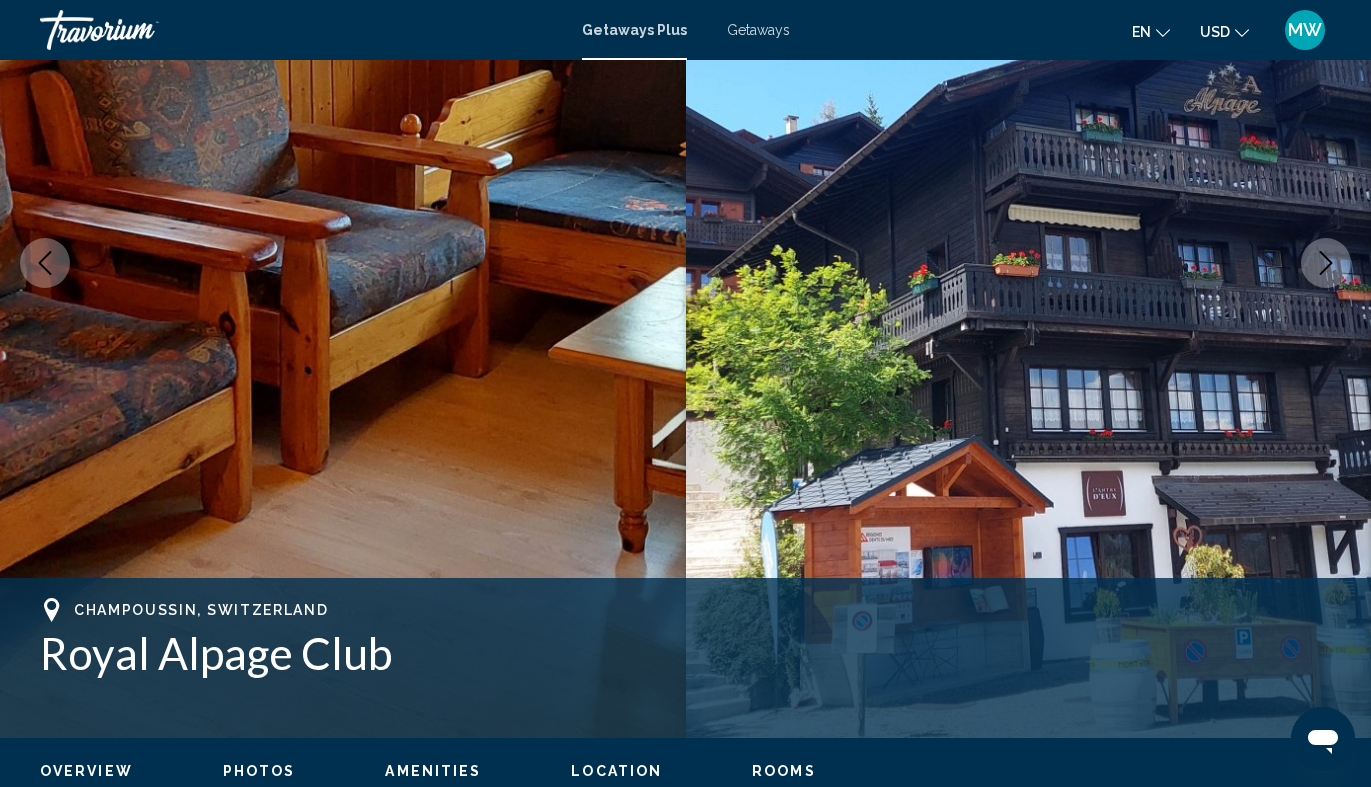 scroll, scrollTop: 0, scrollLeft: 0, axis: both 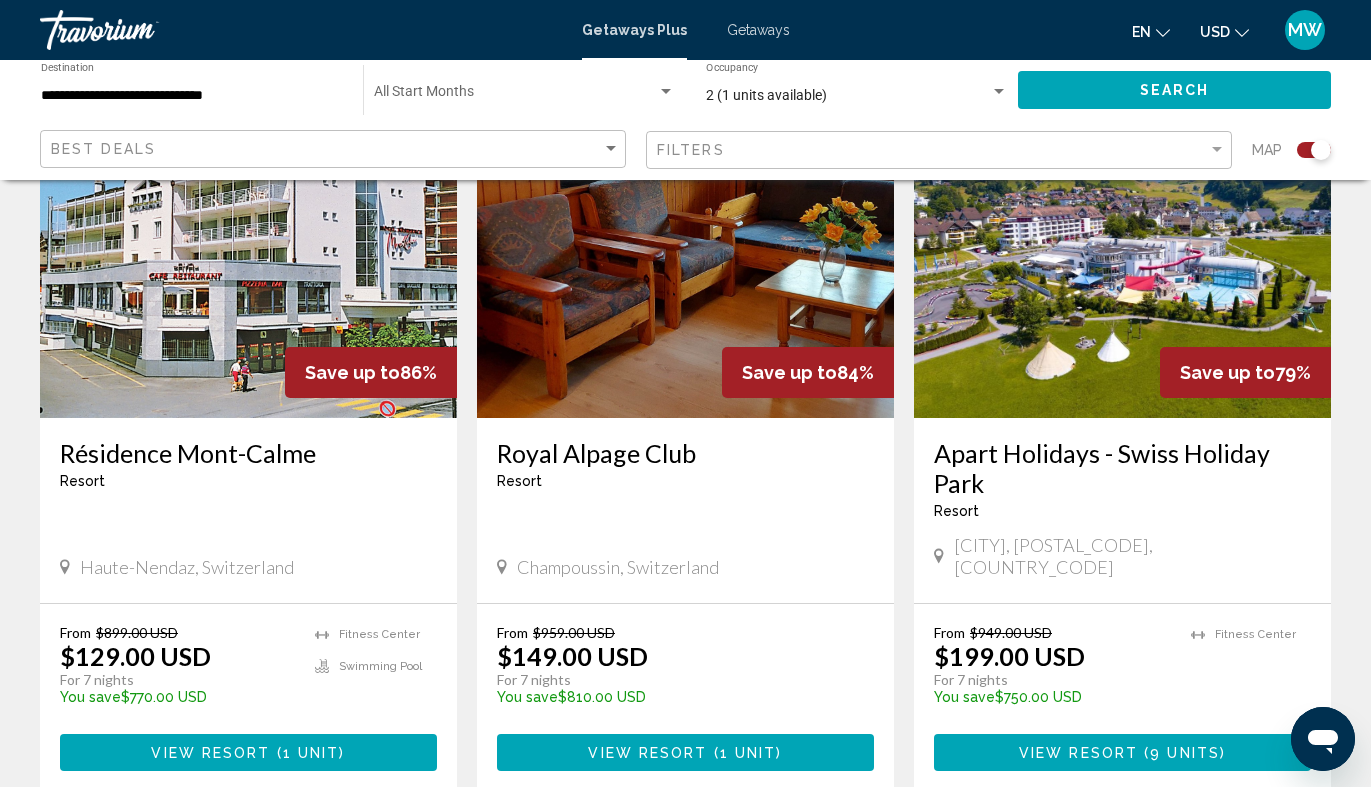 click at bounding box center (248, 258) 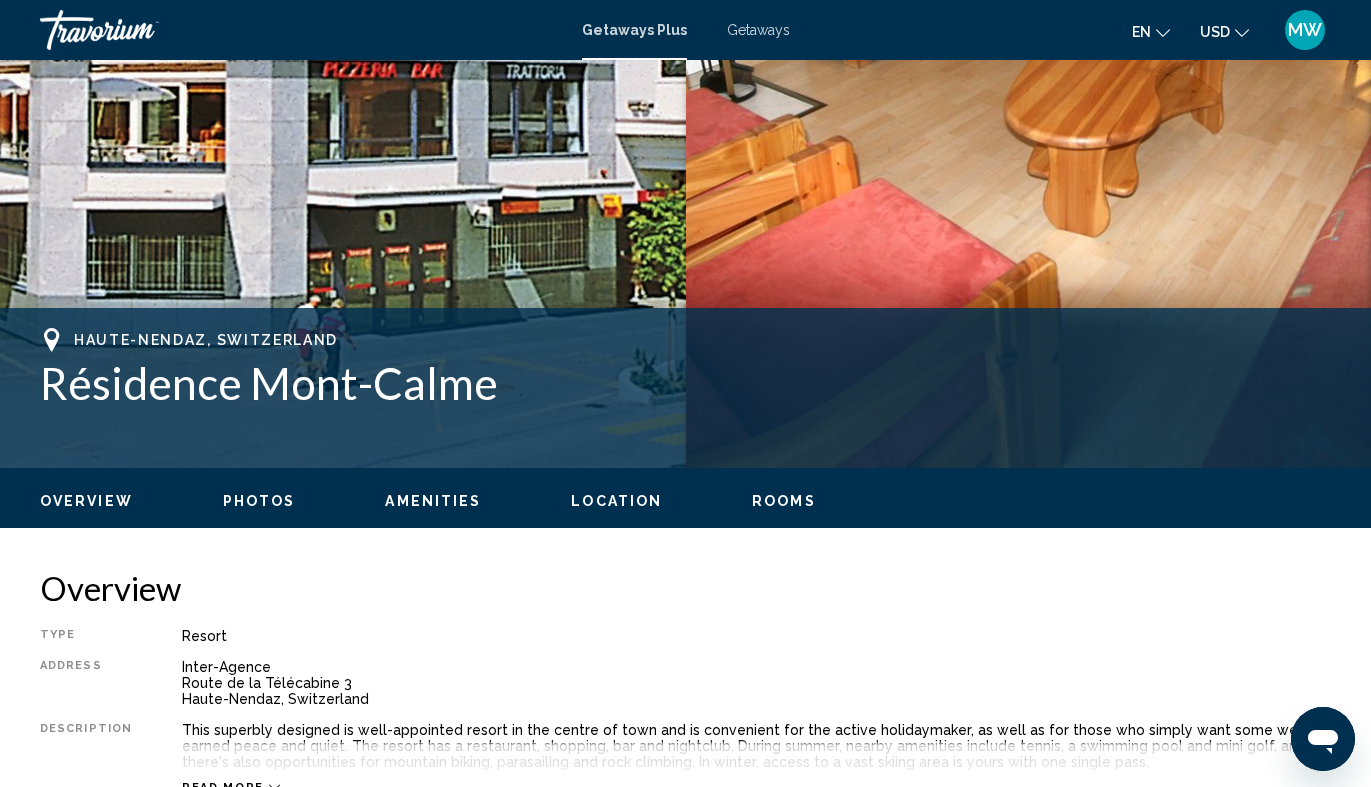 scroll, scrollTop: 594, scrollLeft: 0, axis: vertical 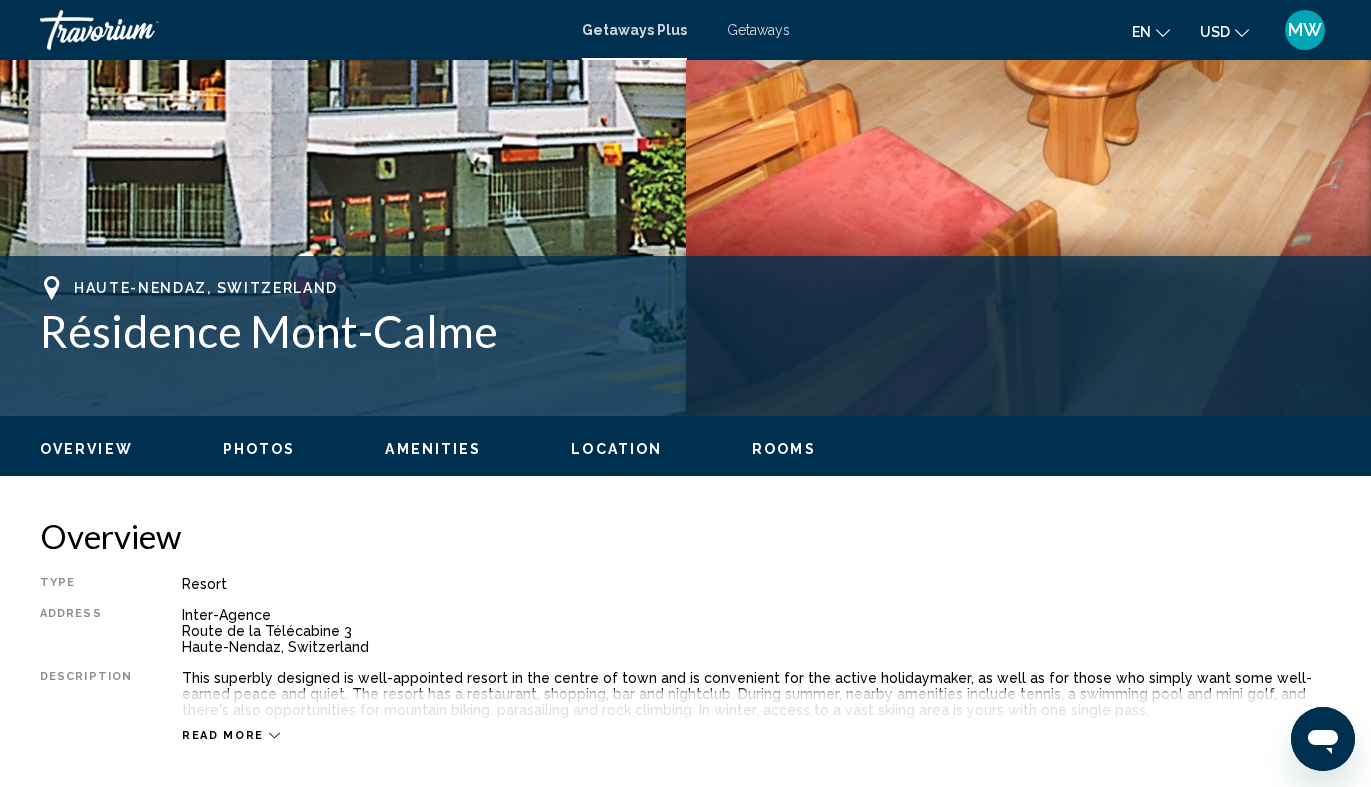 click on "Read more" at bounding box center (231, 735) 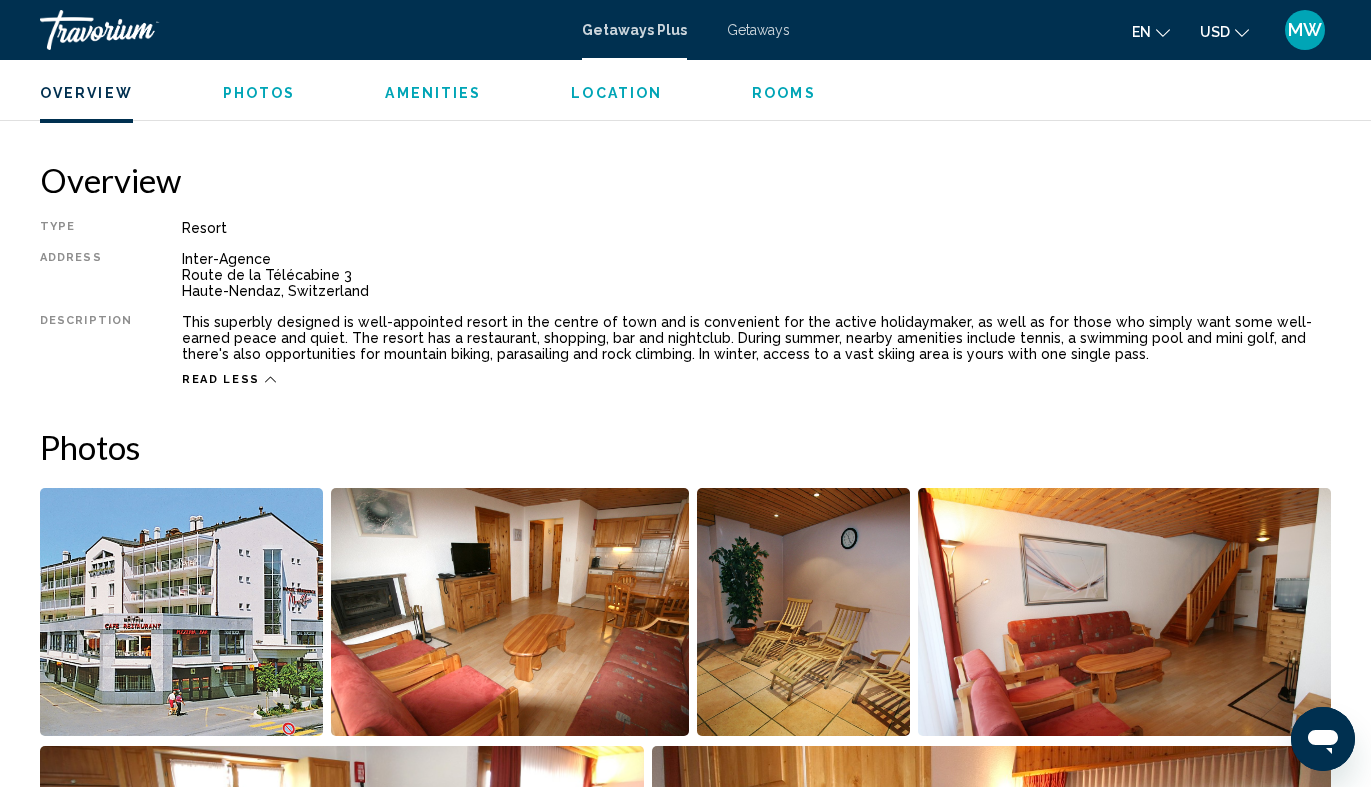 scroll, scrollTop: 0, scrollLeft: 0, axis: both 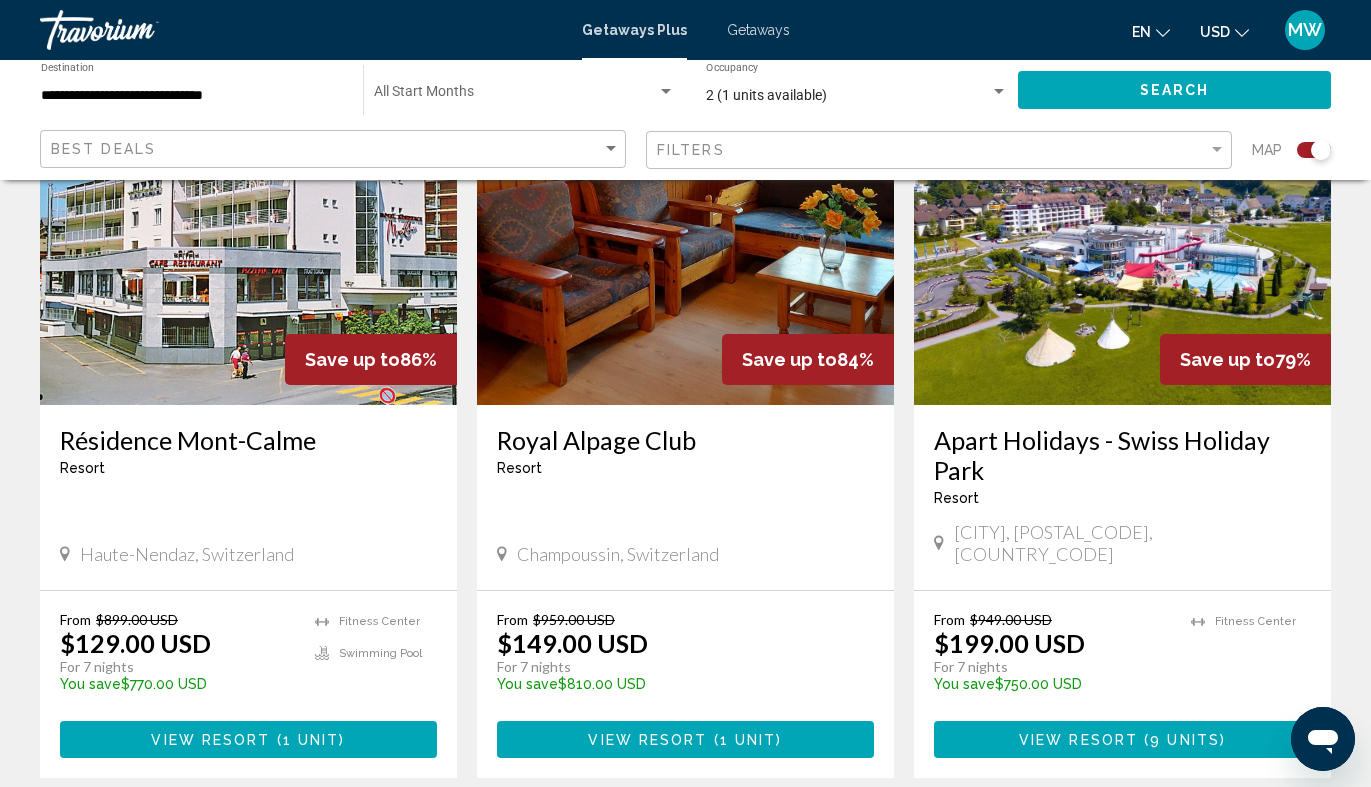 click at bounding box center (685, 245) 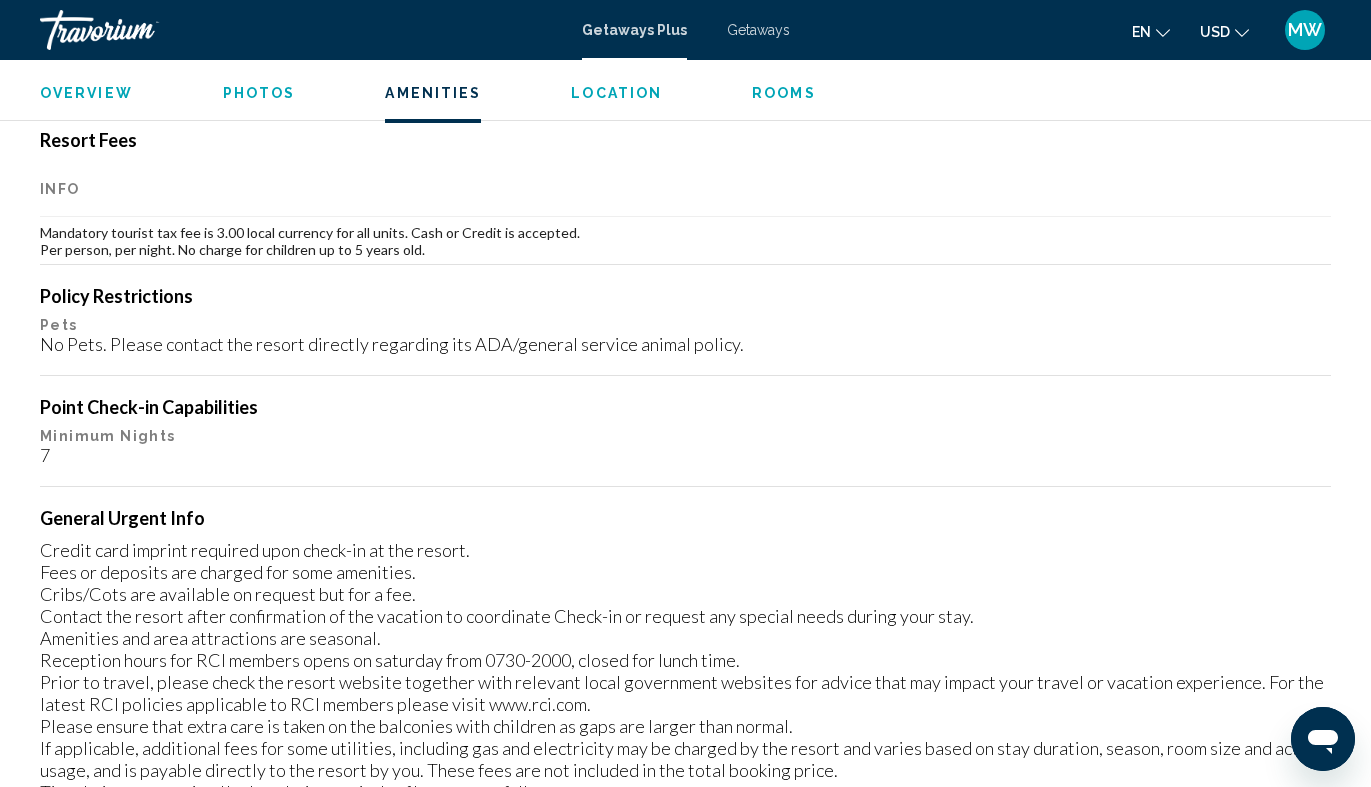 scroll, scrollTop: 1810, scrollLeft: 0, axis: vertical 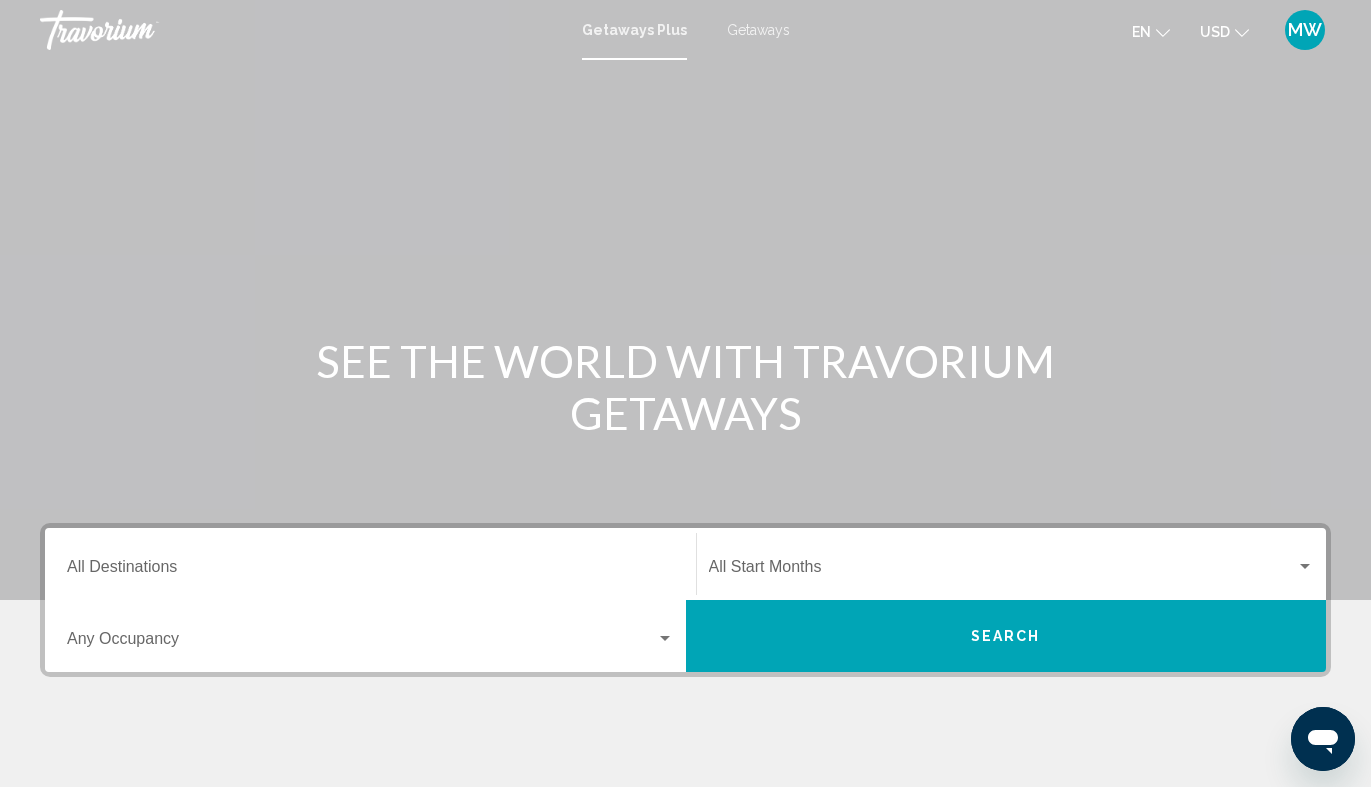 click on "Destination All Destinations" at bounding box center (370, 571) 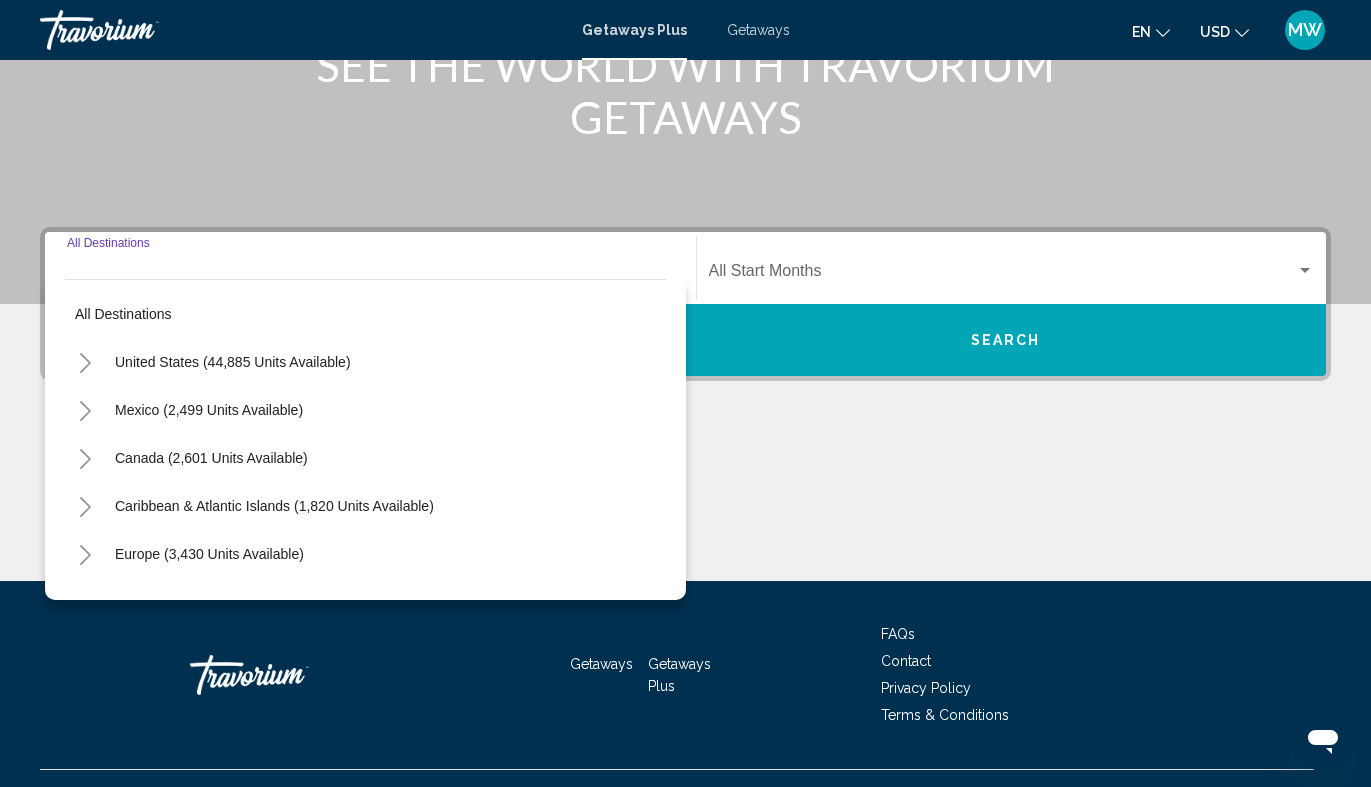 scroll, scrollTop: 335, scrollLeft: 0, axis: vertical 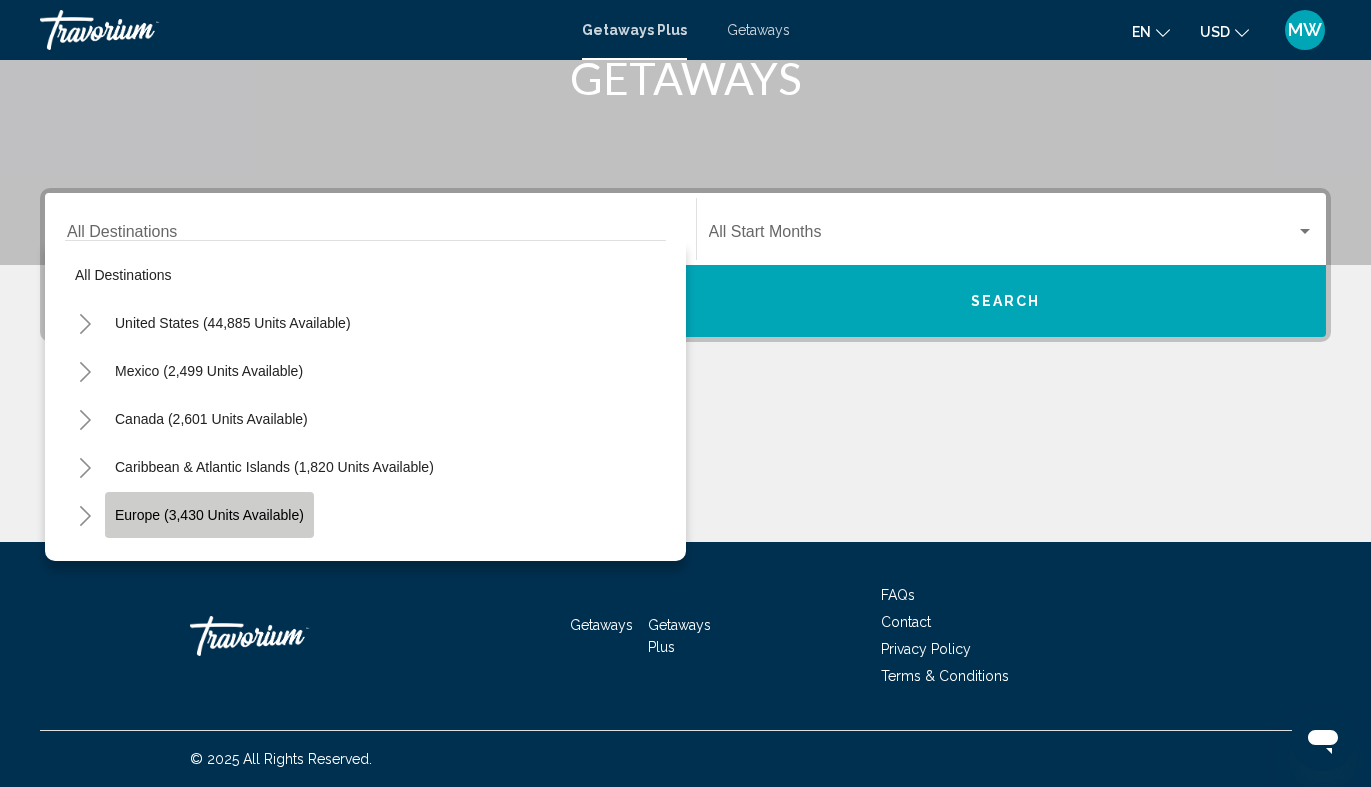 click on "Europe (3,430 units available)" 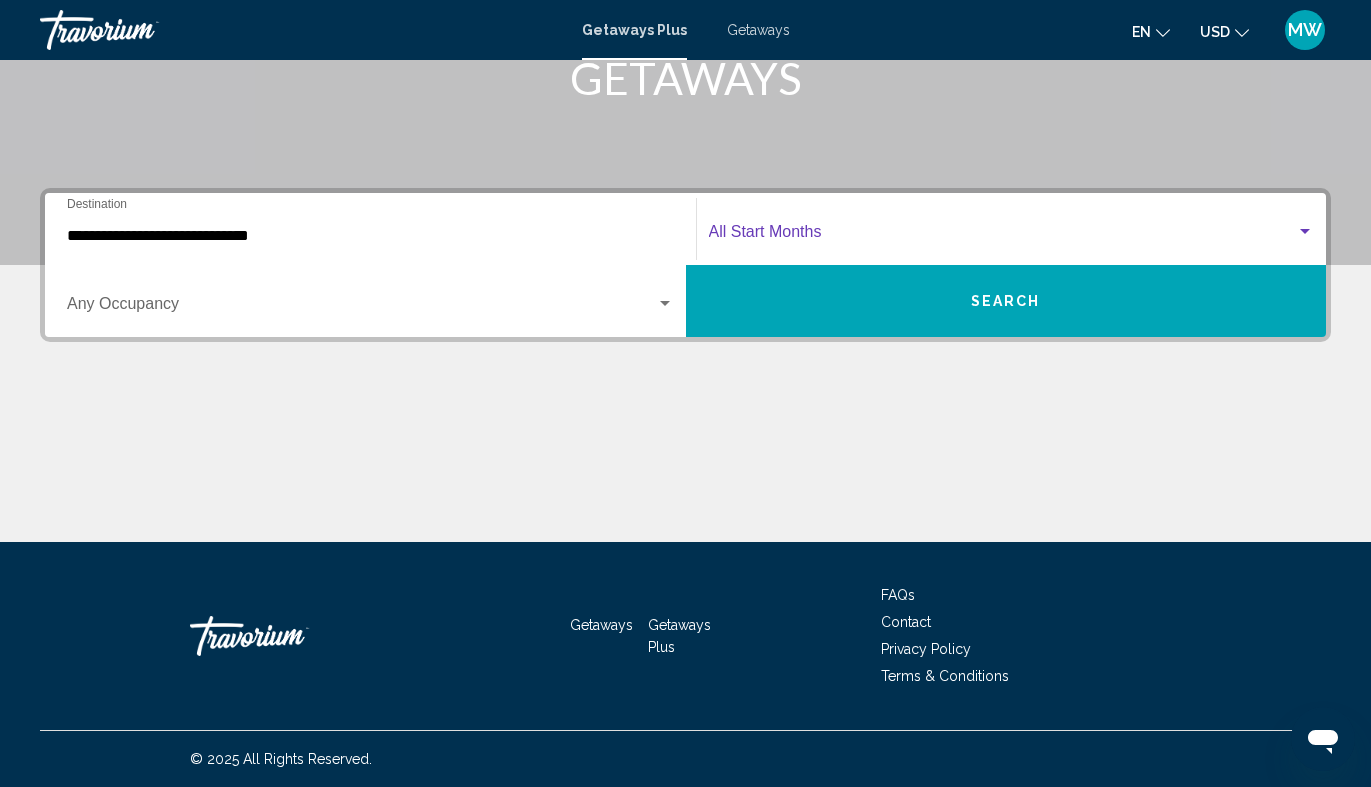 click at bounding box center (1003, 236) 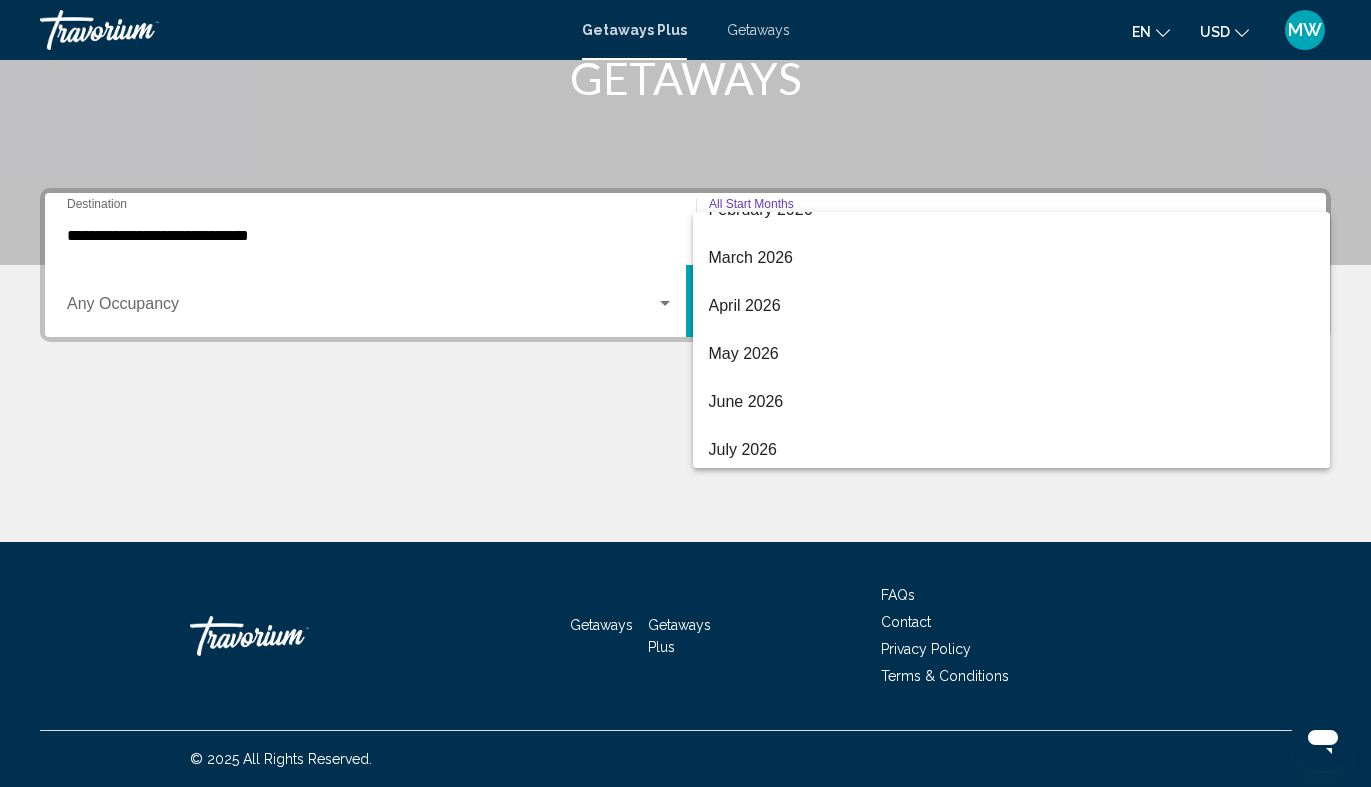 scroll, scrollTop: 358, scrollLeft: 0, axis: vertical 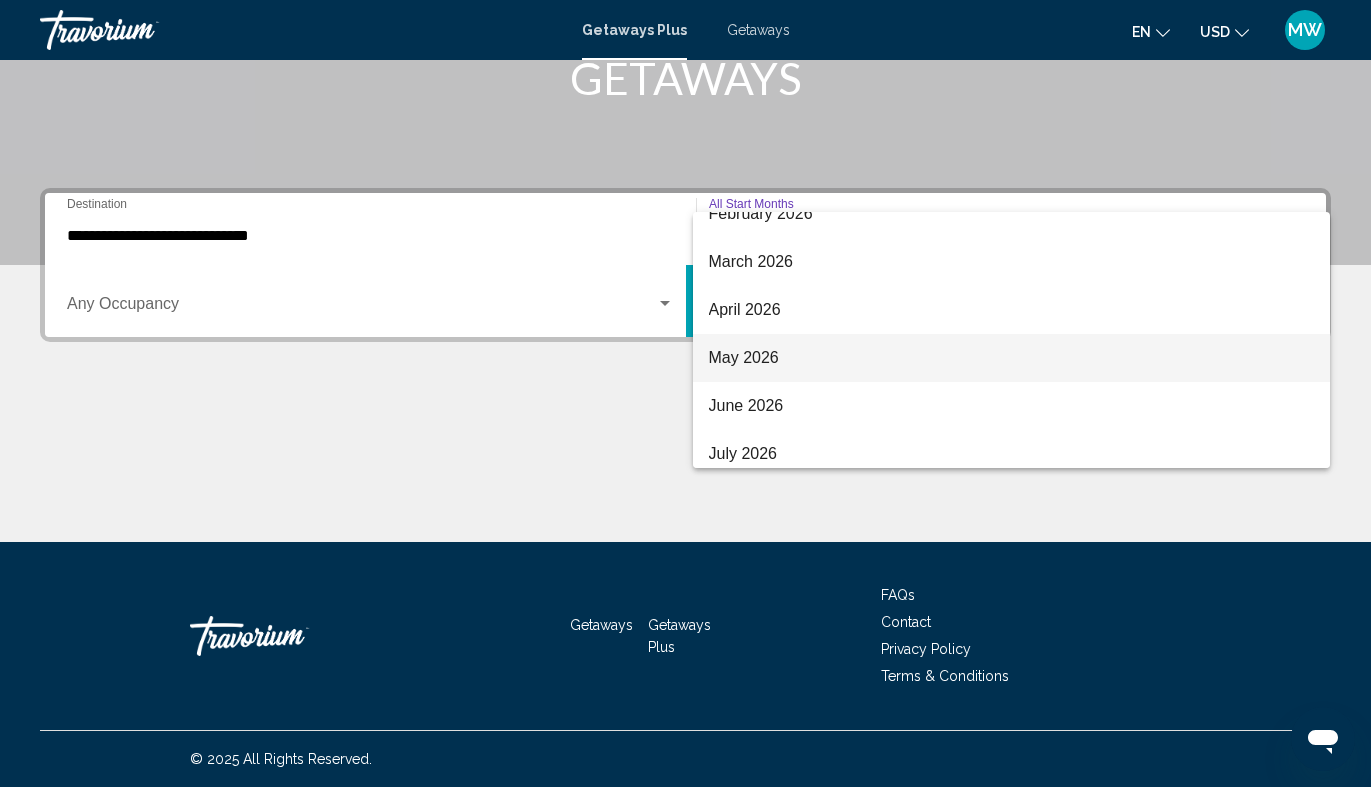 click on "May 2026" at bounding box center [1012, 358] 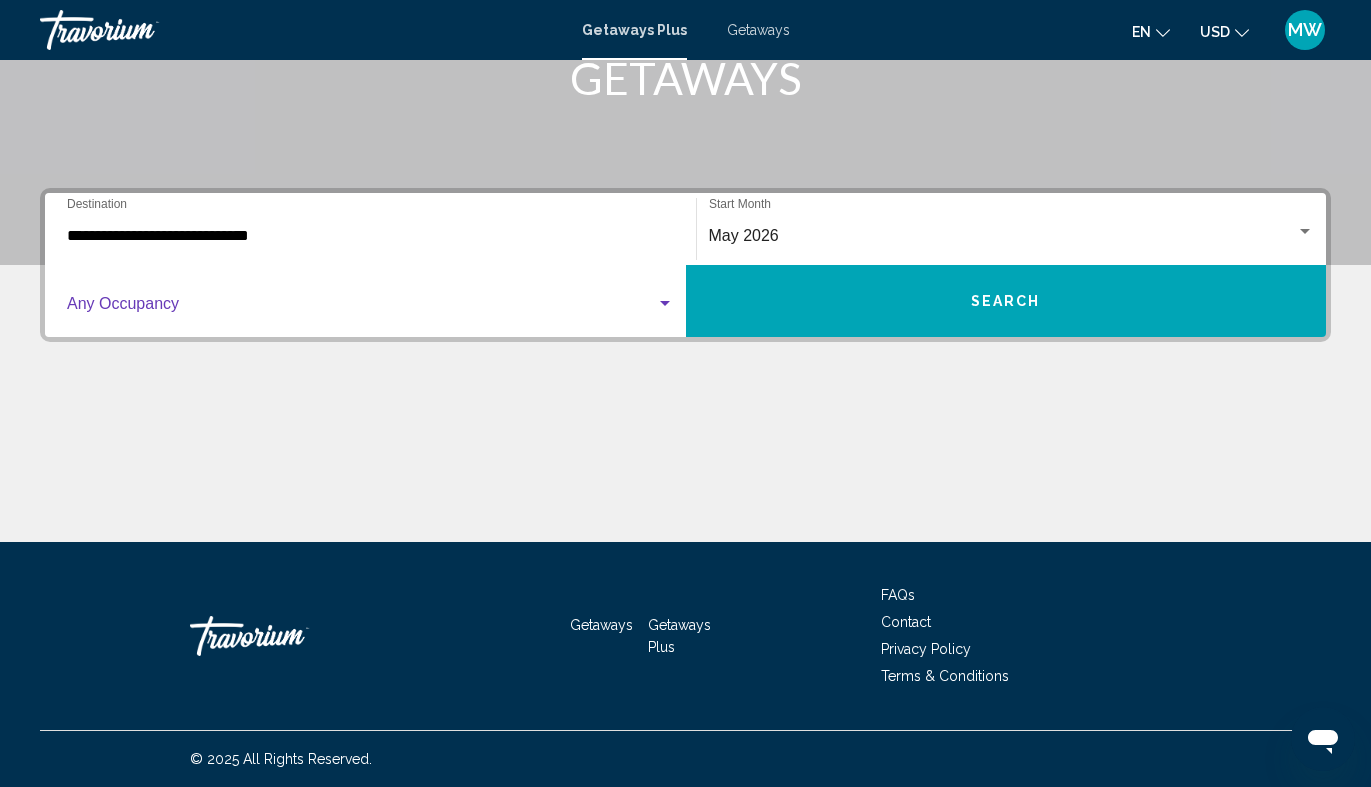 click at bounding box center [361, 308] 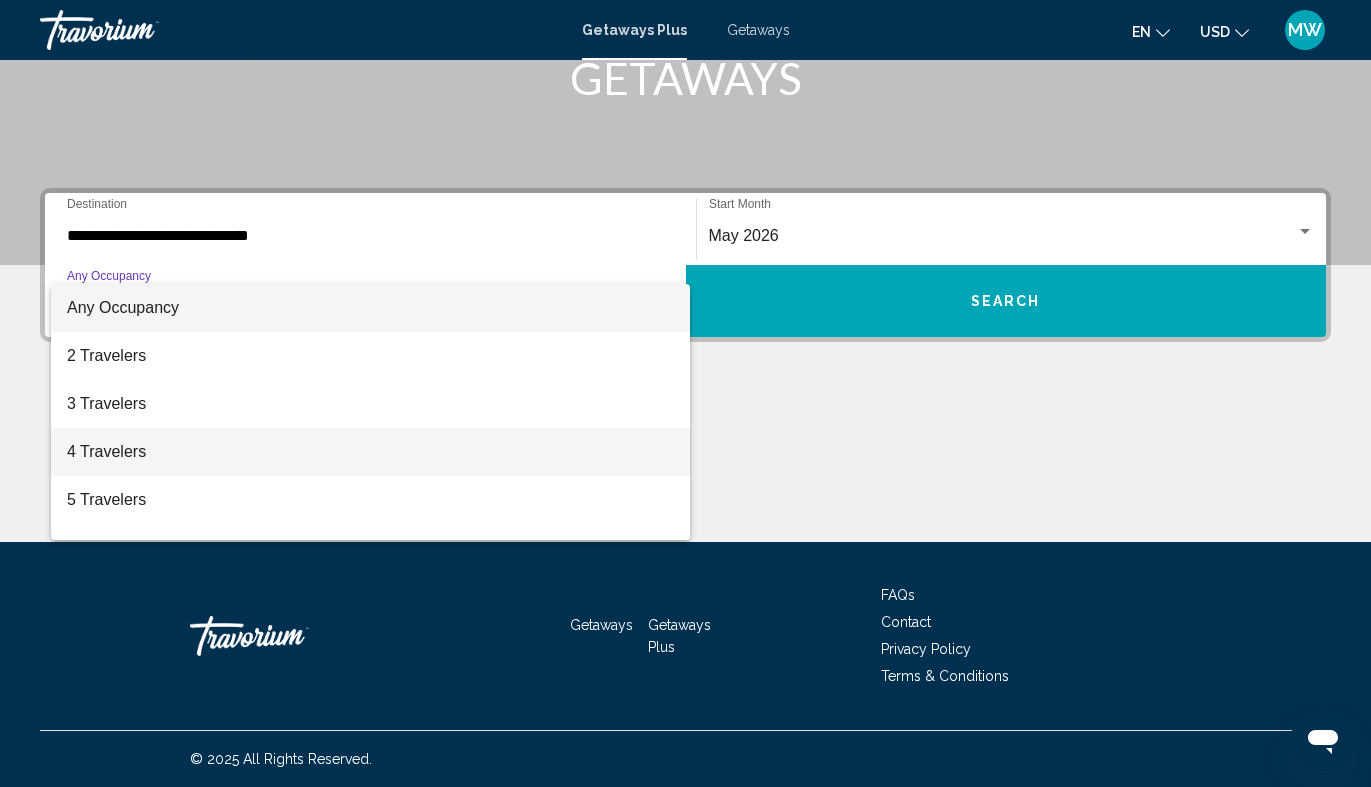 click on "4 Travelers" at bounding box center [370, 452] 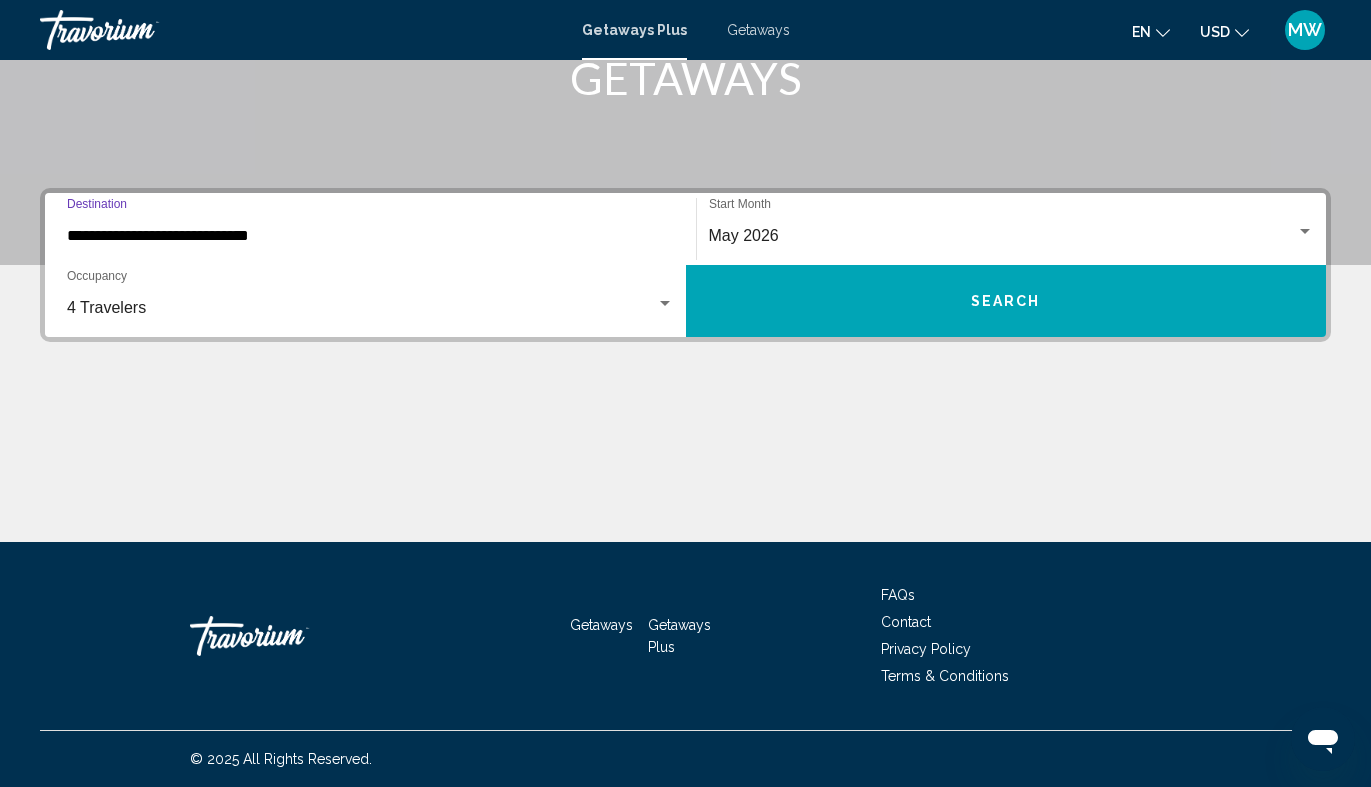click on "**********" at bounding box center (370, 236) 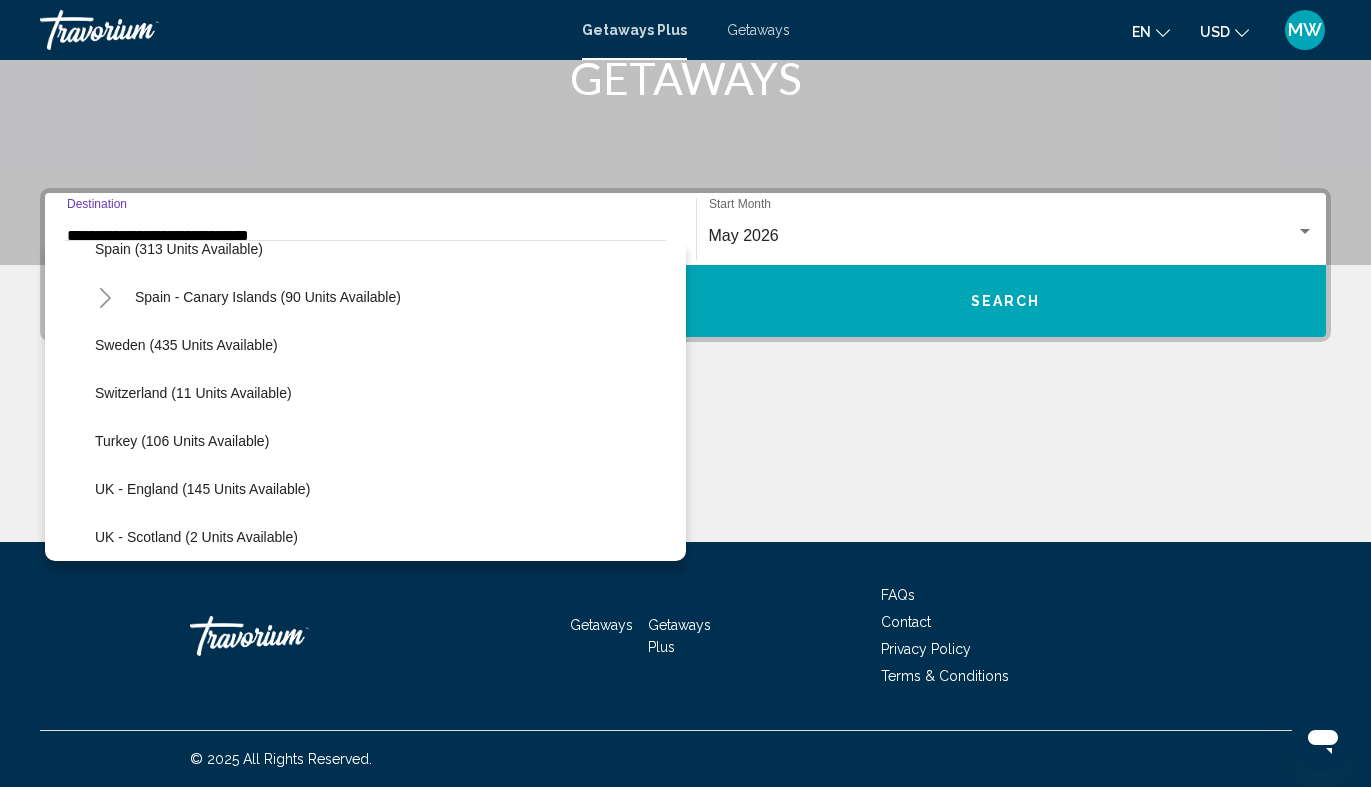scroll, scrollTop: 823, scrollLeft: 0, axis: vertical 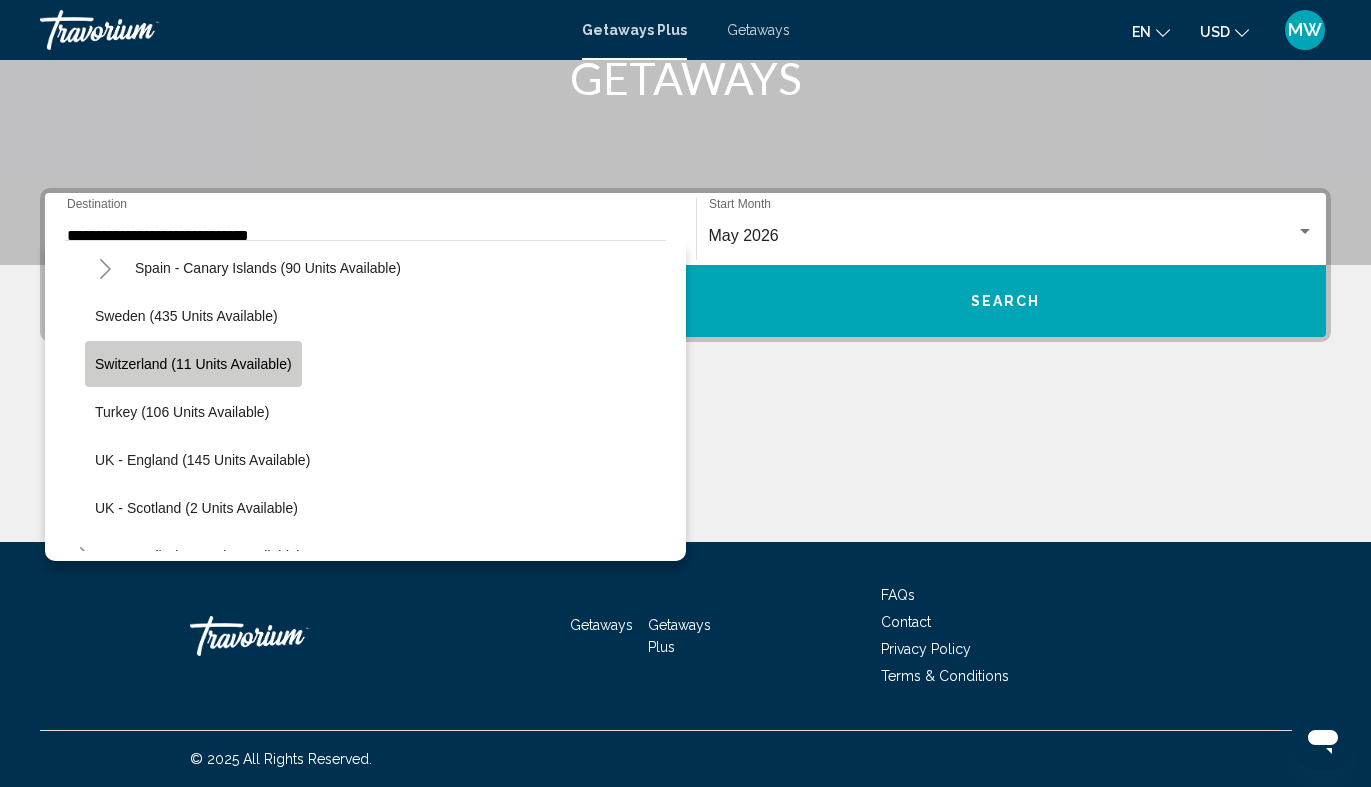 click on "Switzerland (11 units available)" 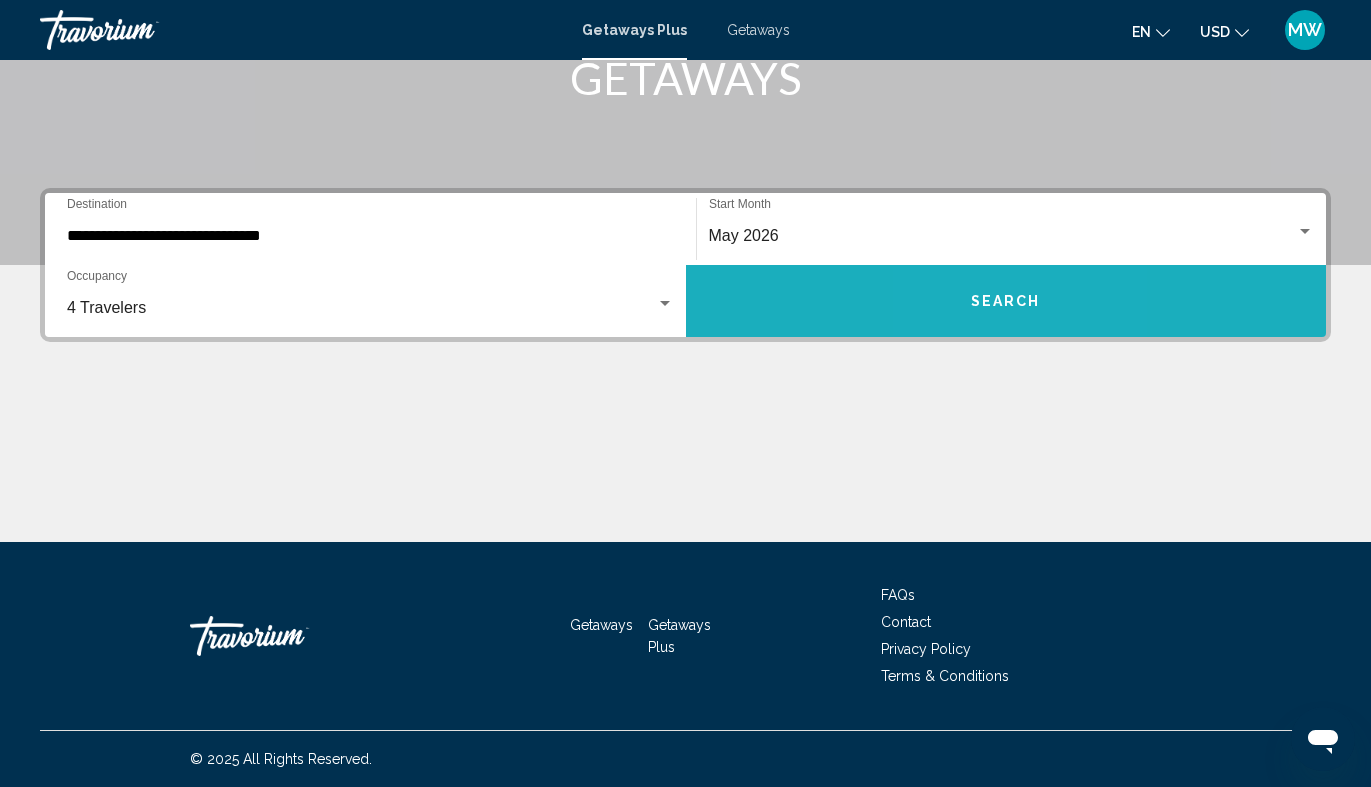 click on "Search" at bounding box center [1006, 301] 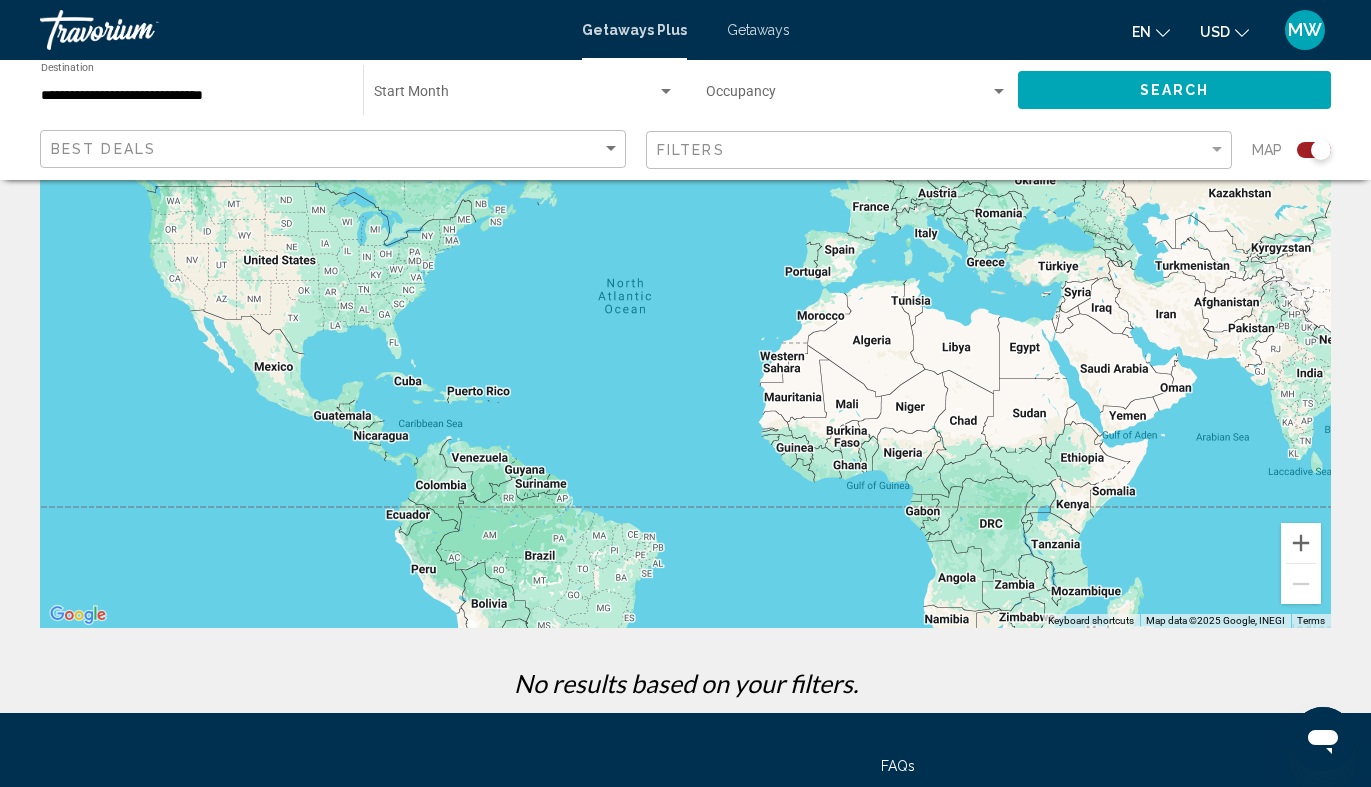 scroll, scrollTop: 0, scrollLeft: 0, axis: both 